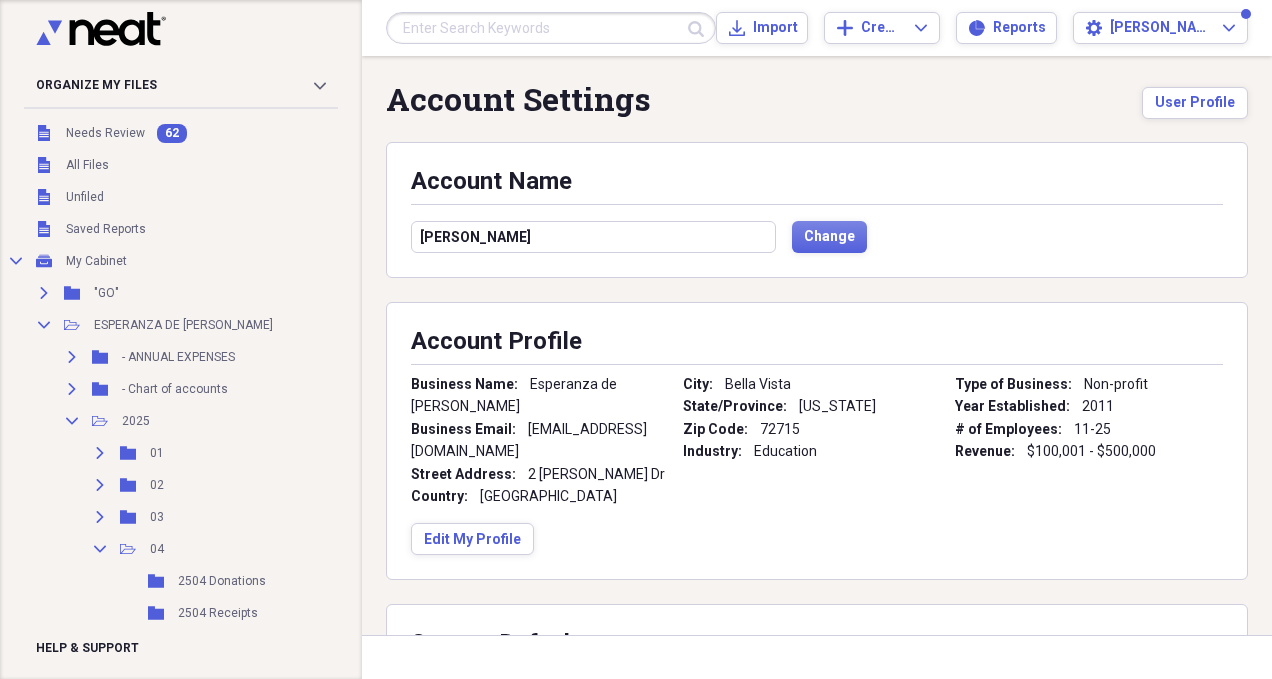 scroll, scrollTop: 0, scrollLeft: 0, axis: both 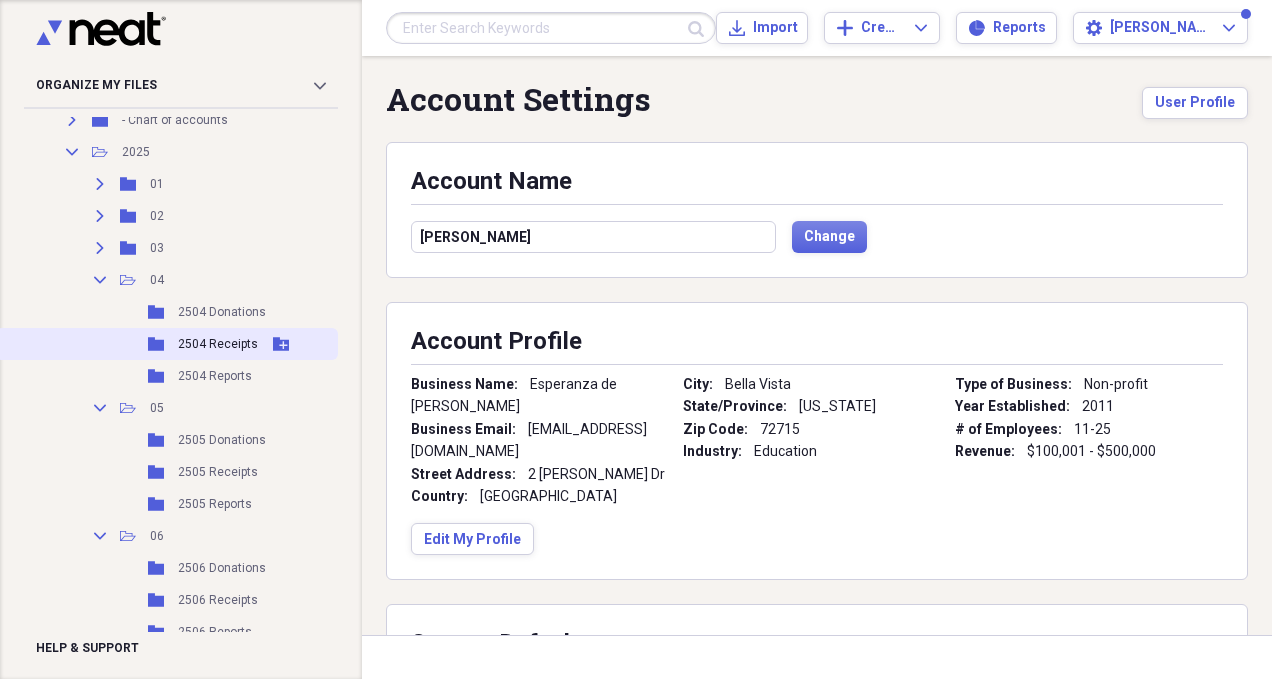 click on "2504 Receipts" at bounding box center [218, 344] 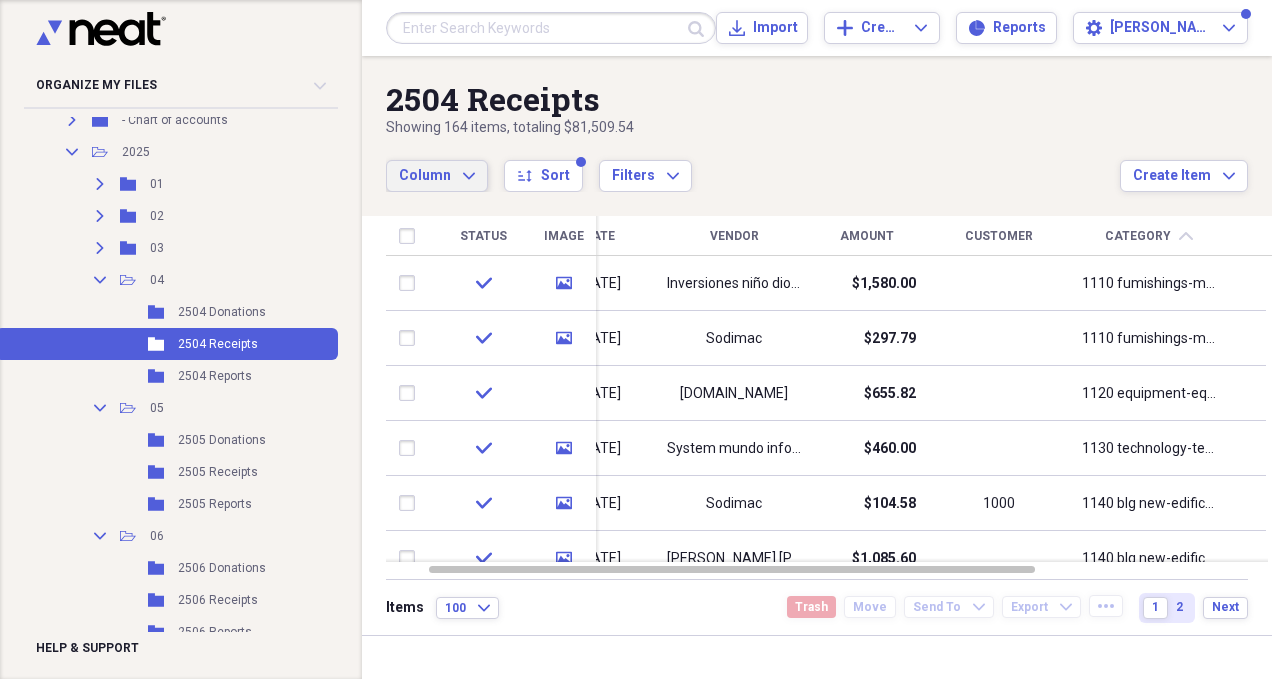 click on "Expand" 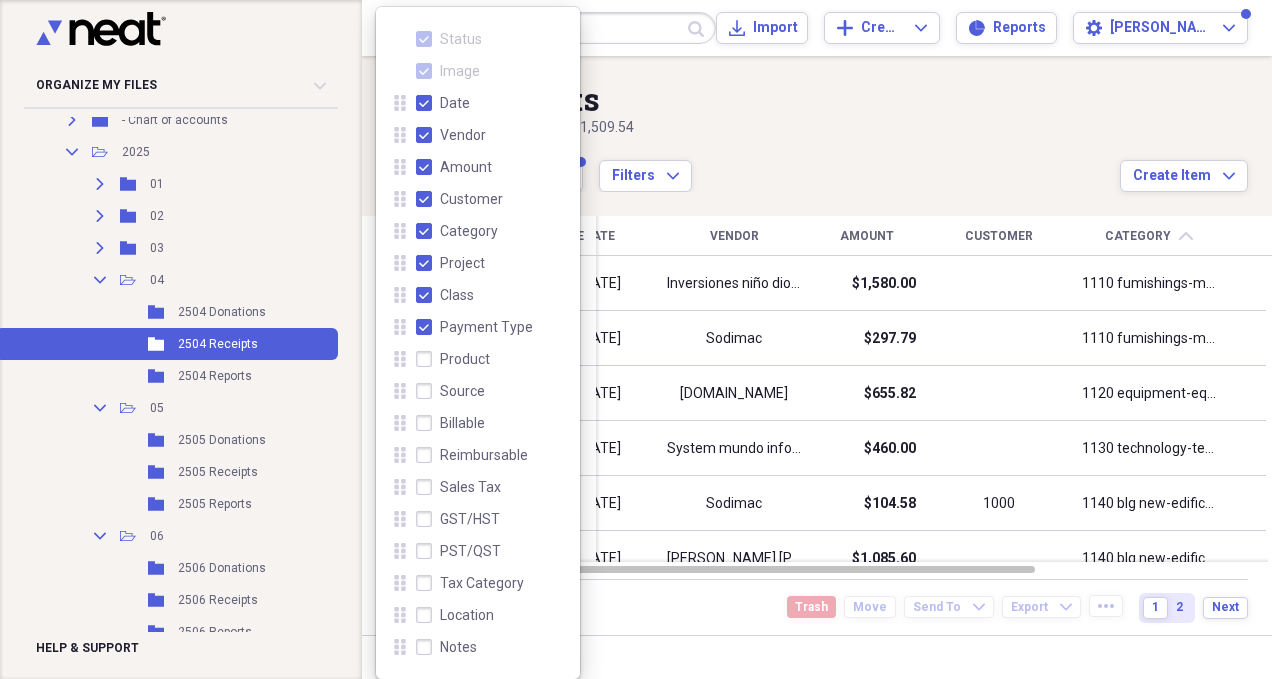 click on "Product" at bounding box center [453, 359] 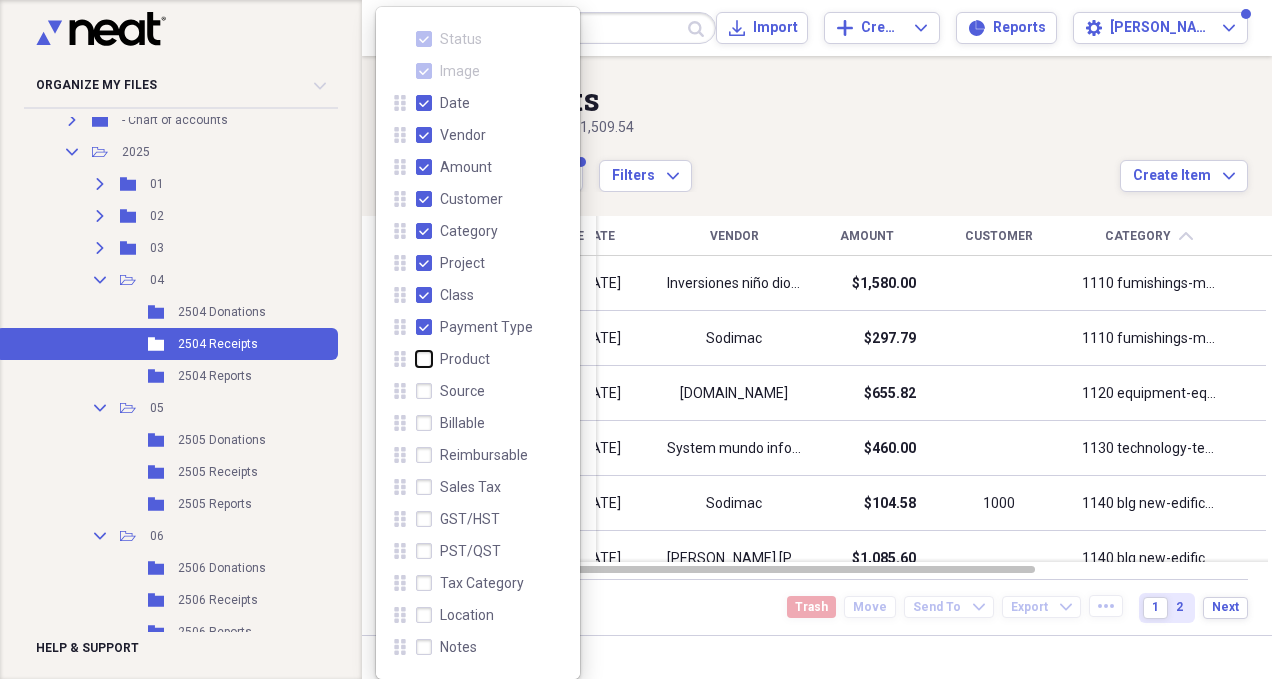 click on "Product" at bounding box center [416, 359] 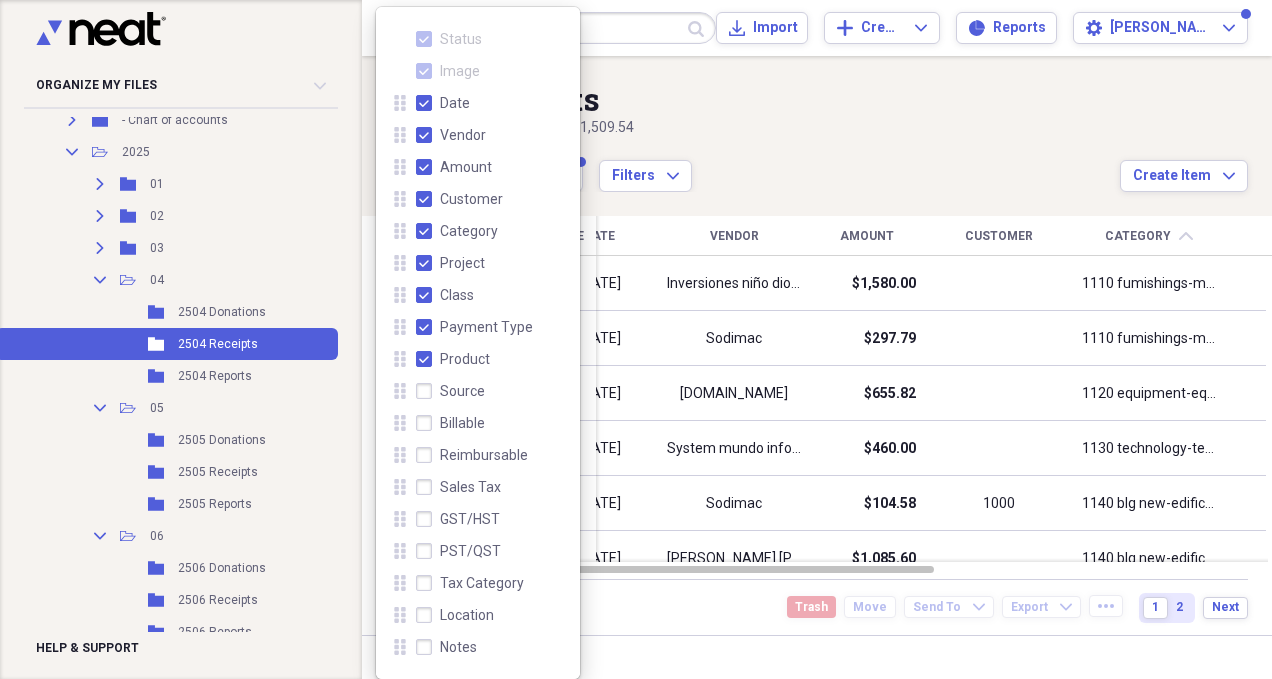 click on "Source" at bounding box center [450, 391] 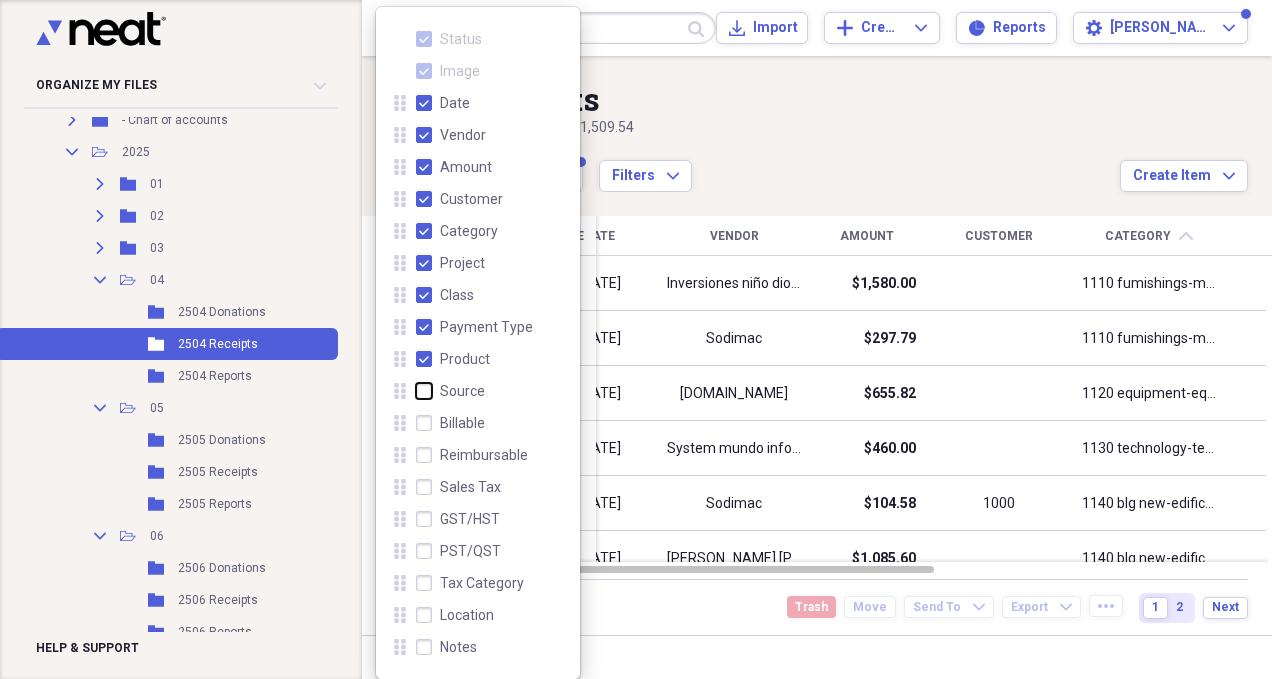 click on "Source" at bounding box center [416, 391] 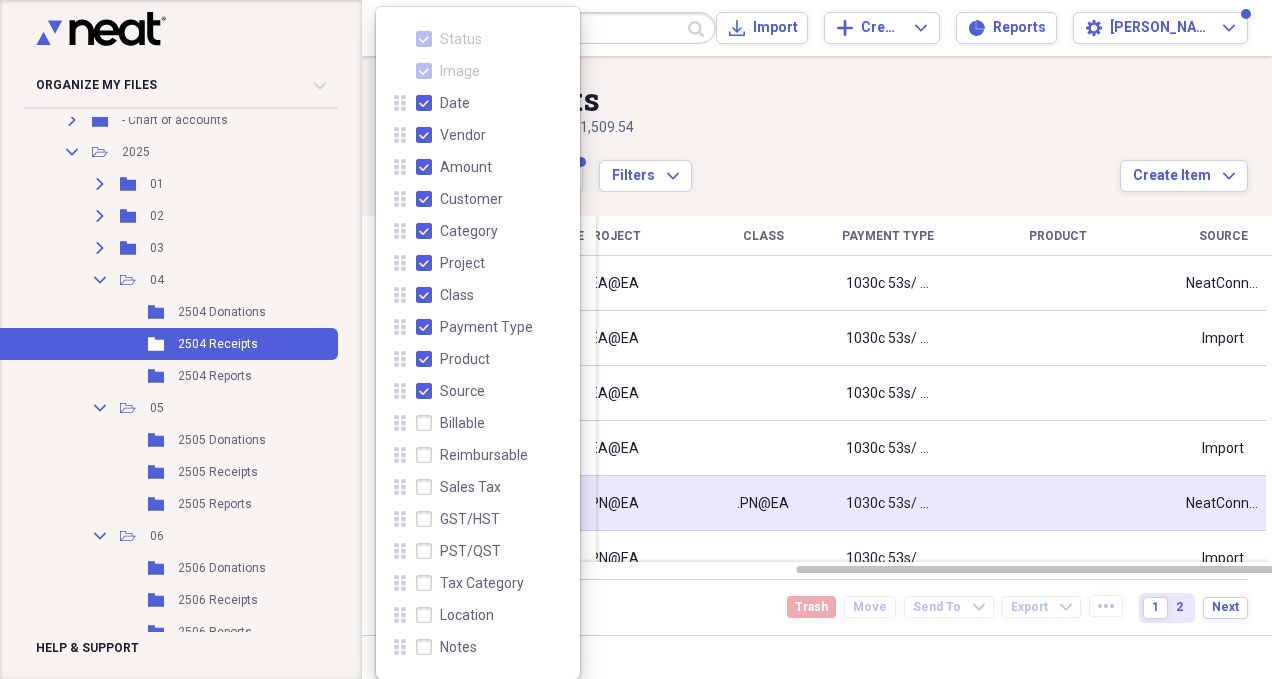 click at bounding box center (1058, 503) 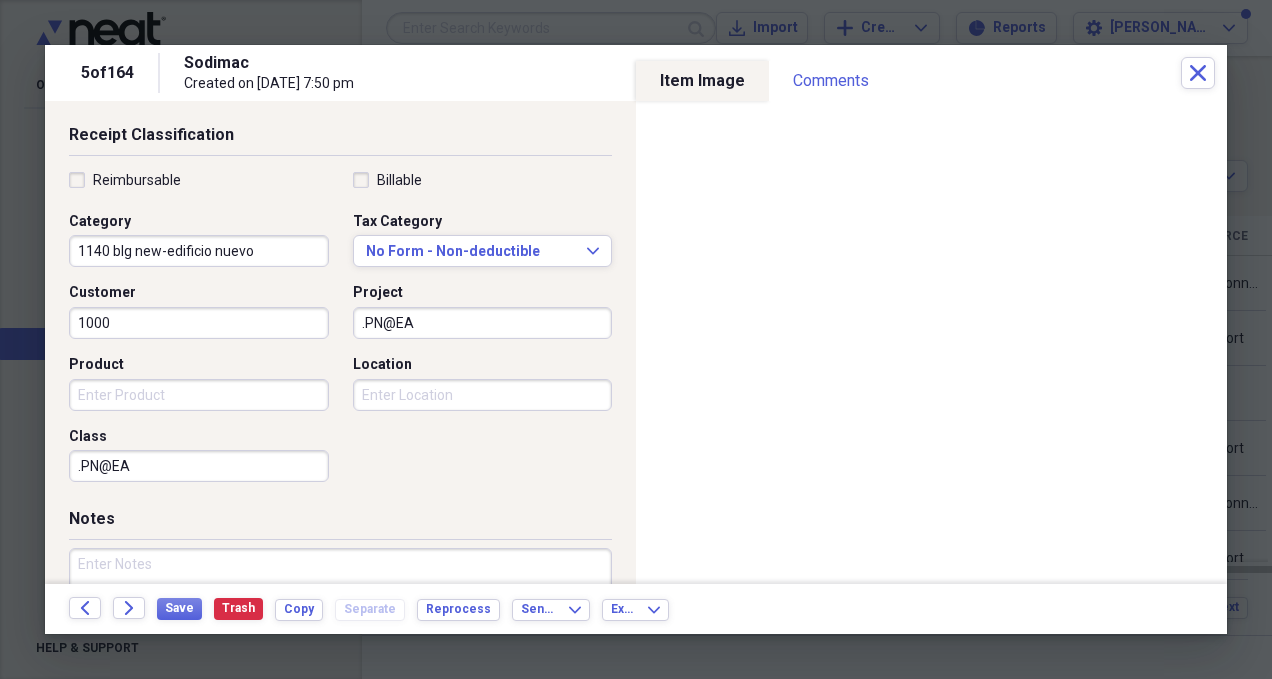 scroll, scrollTop: 471, scrollLeft: 0, axis: vertical 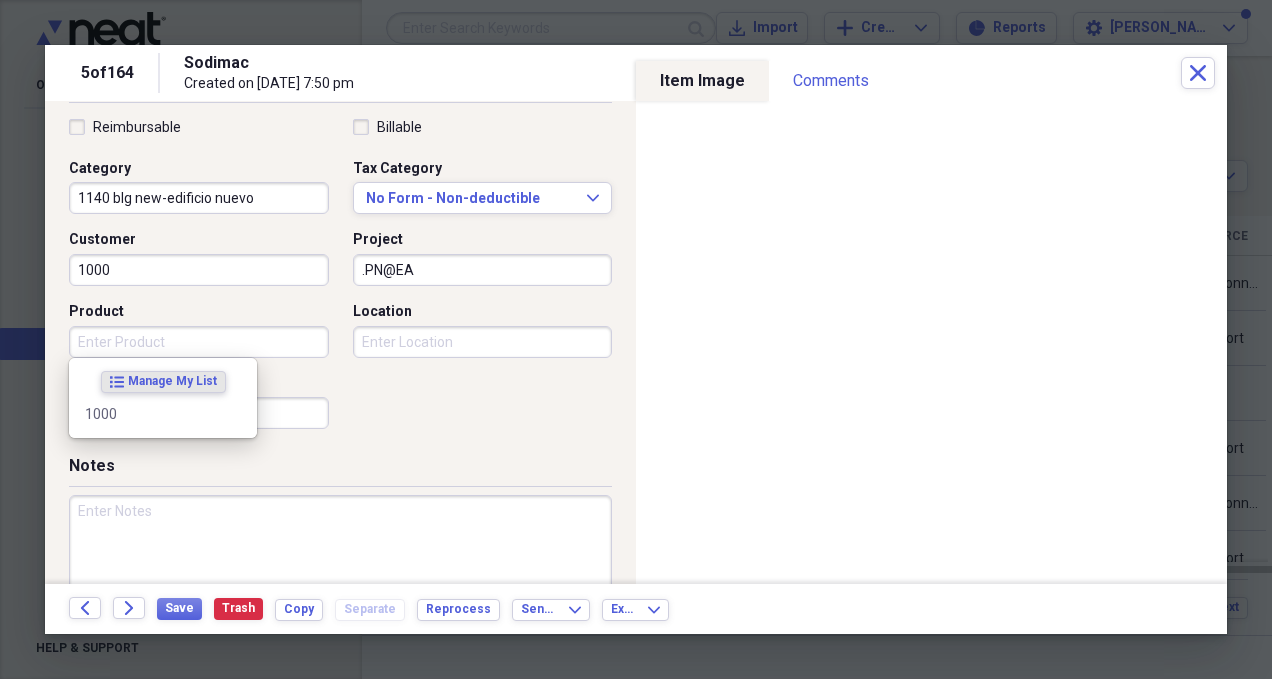 click on "Product" at bounding box center (199, 342) 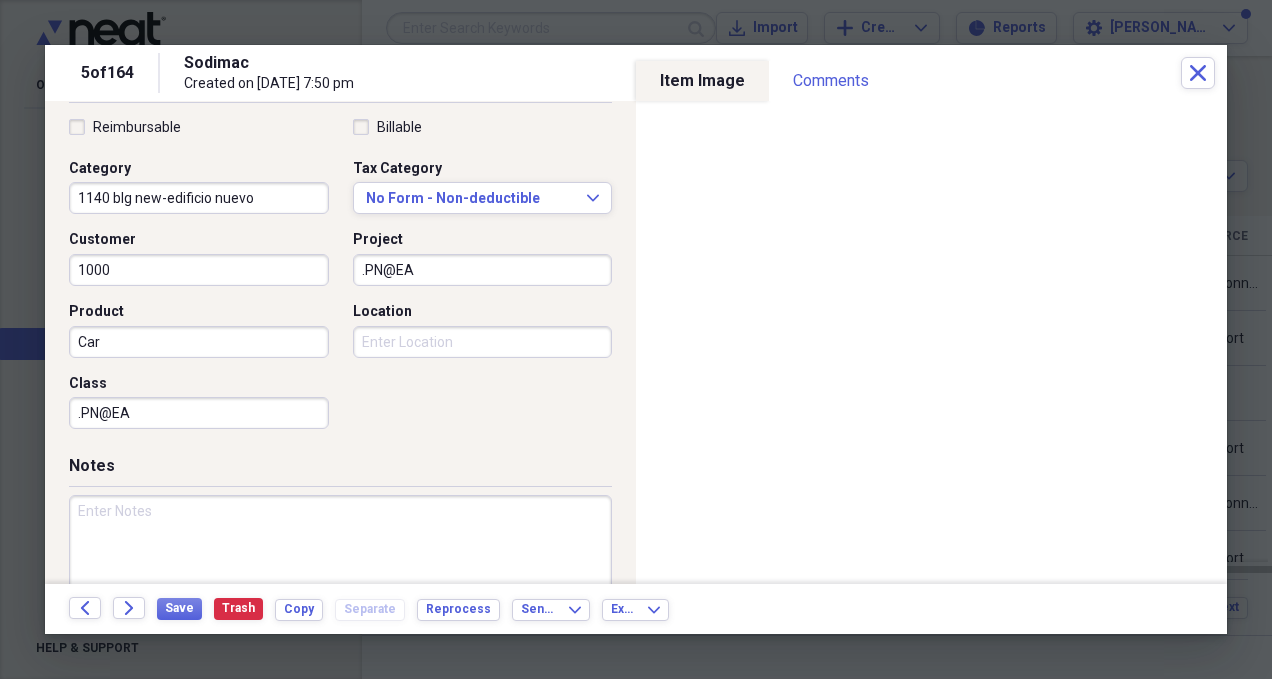 type on "Car" 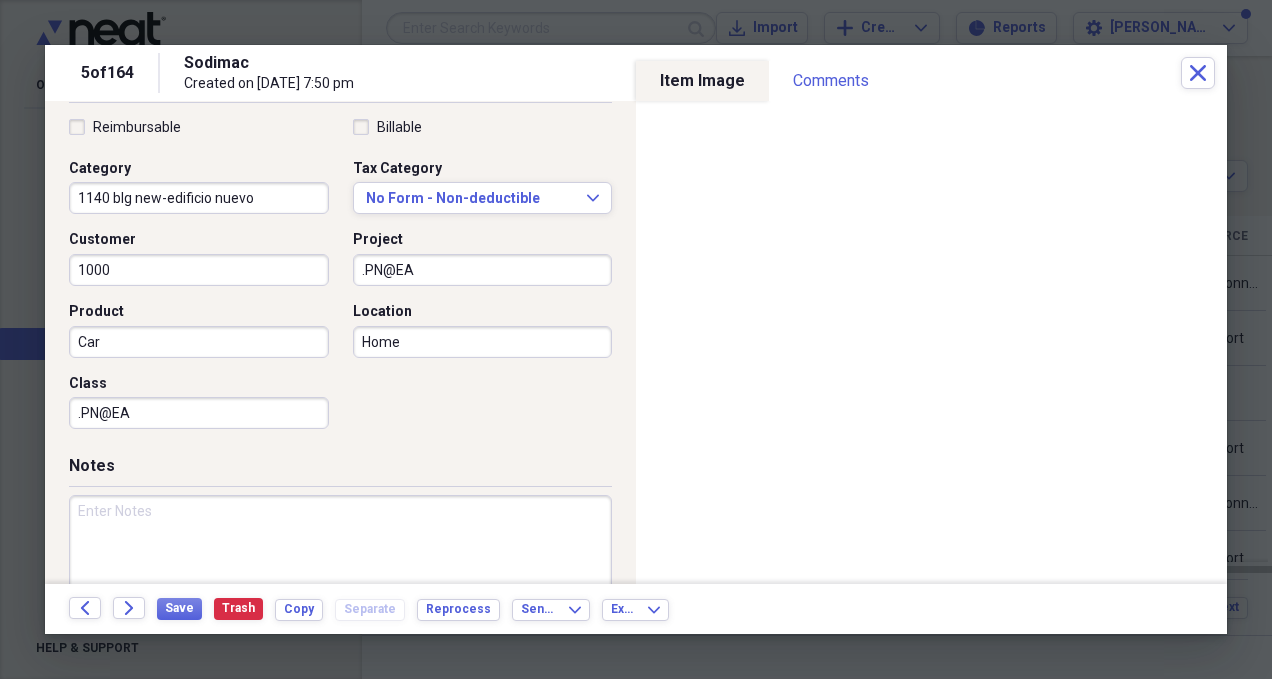 type on "Home" 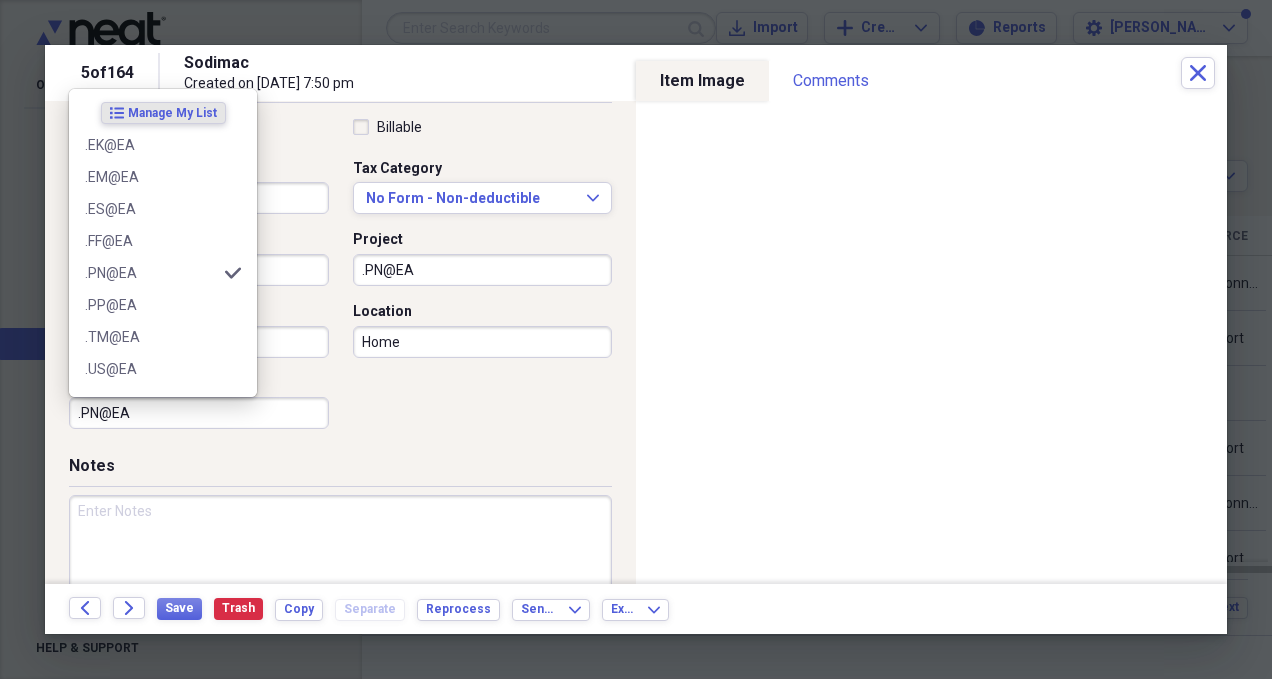 click on ".PN@EA" at bounding box center [199, 413] 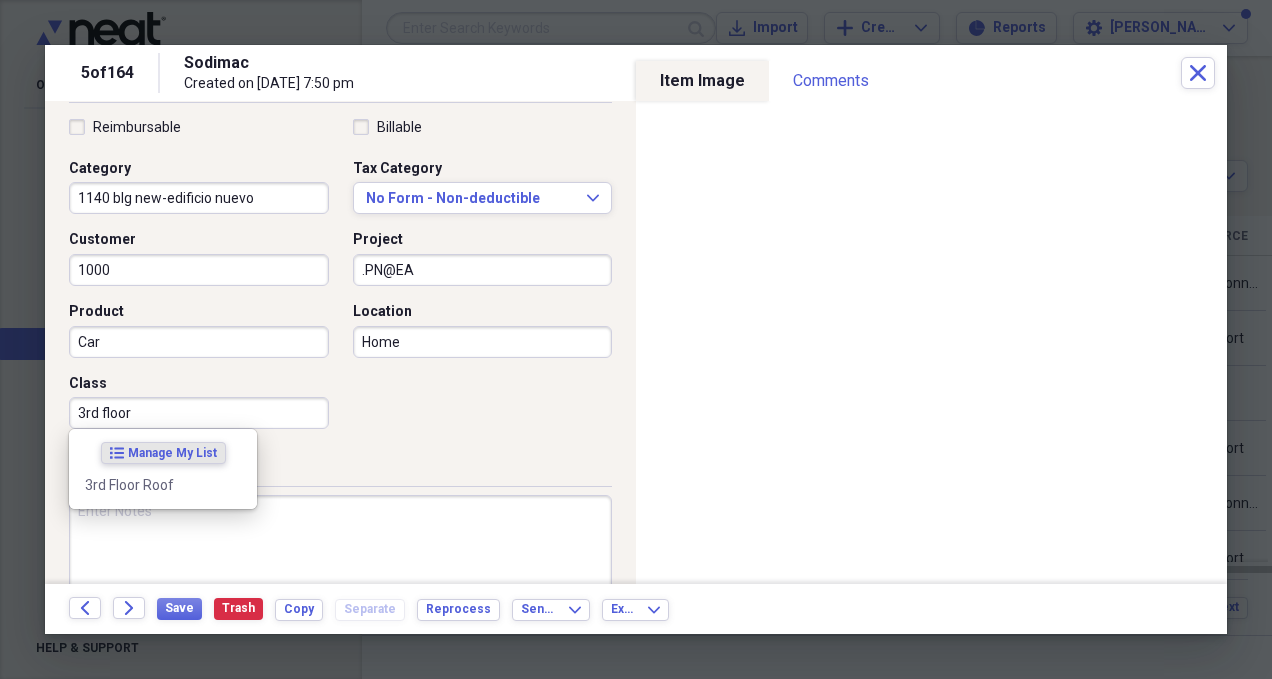 type on "3rd floor" 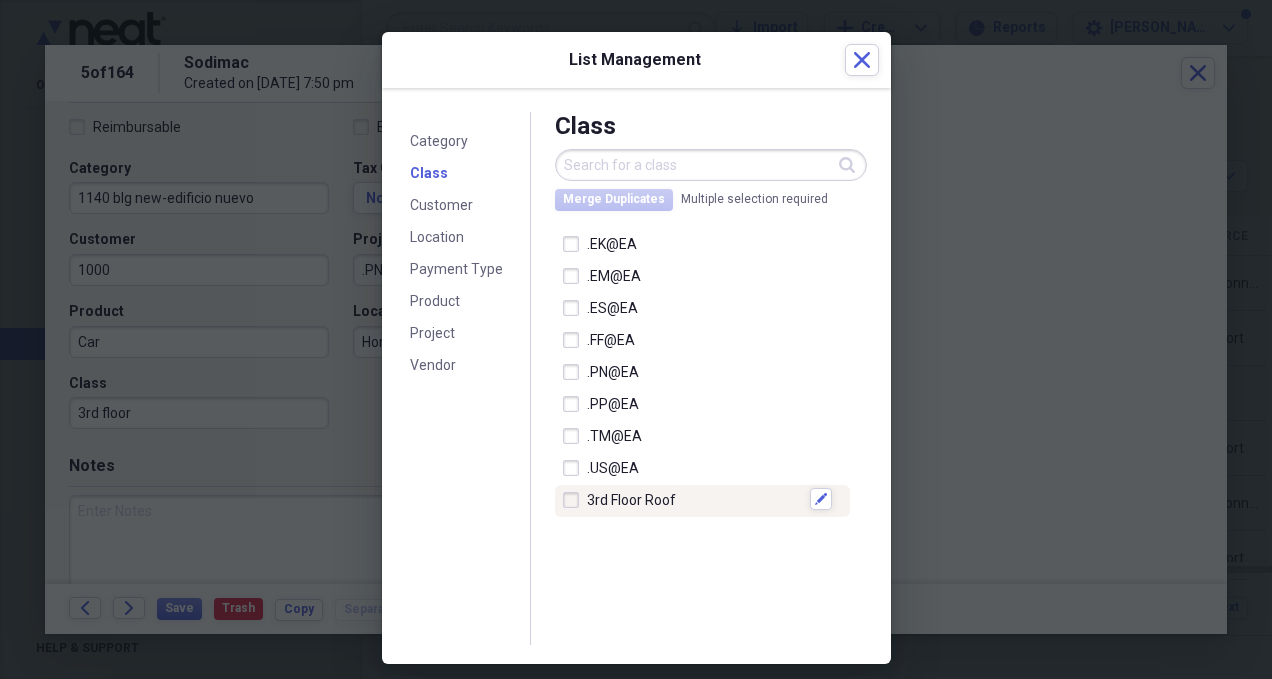 click at bounding box center (575, 500) 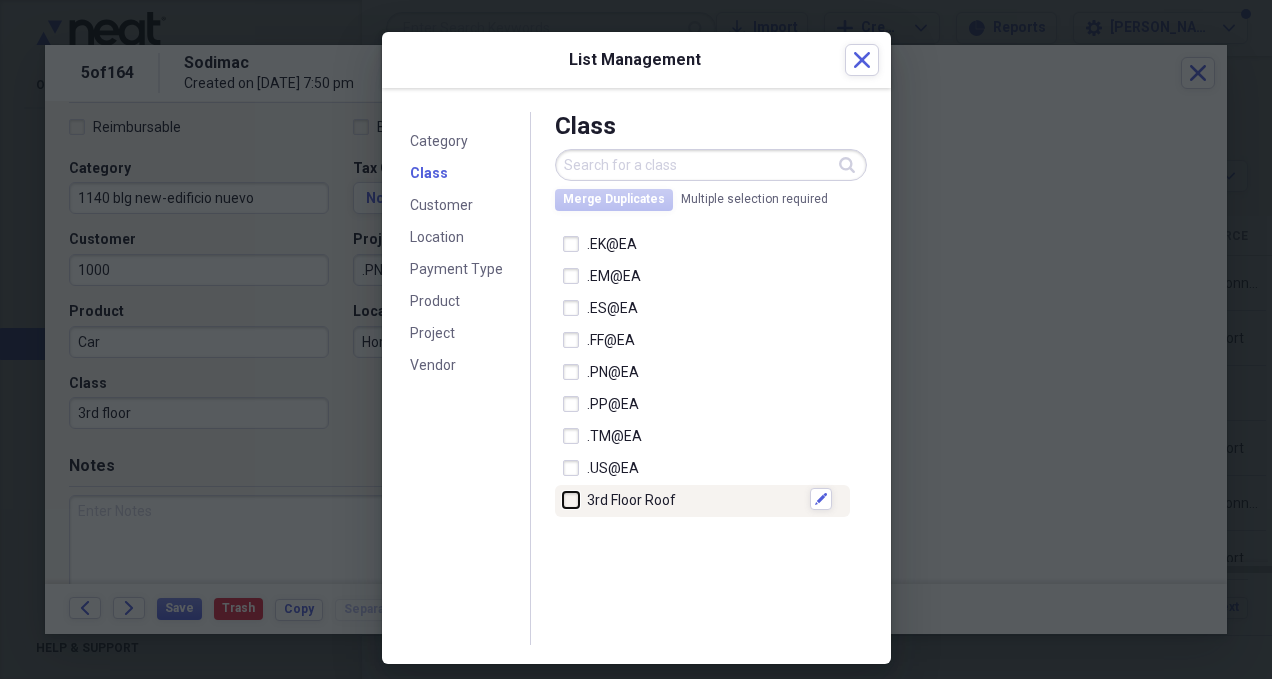 click at bounding box center [563, 499] 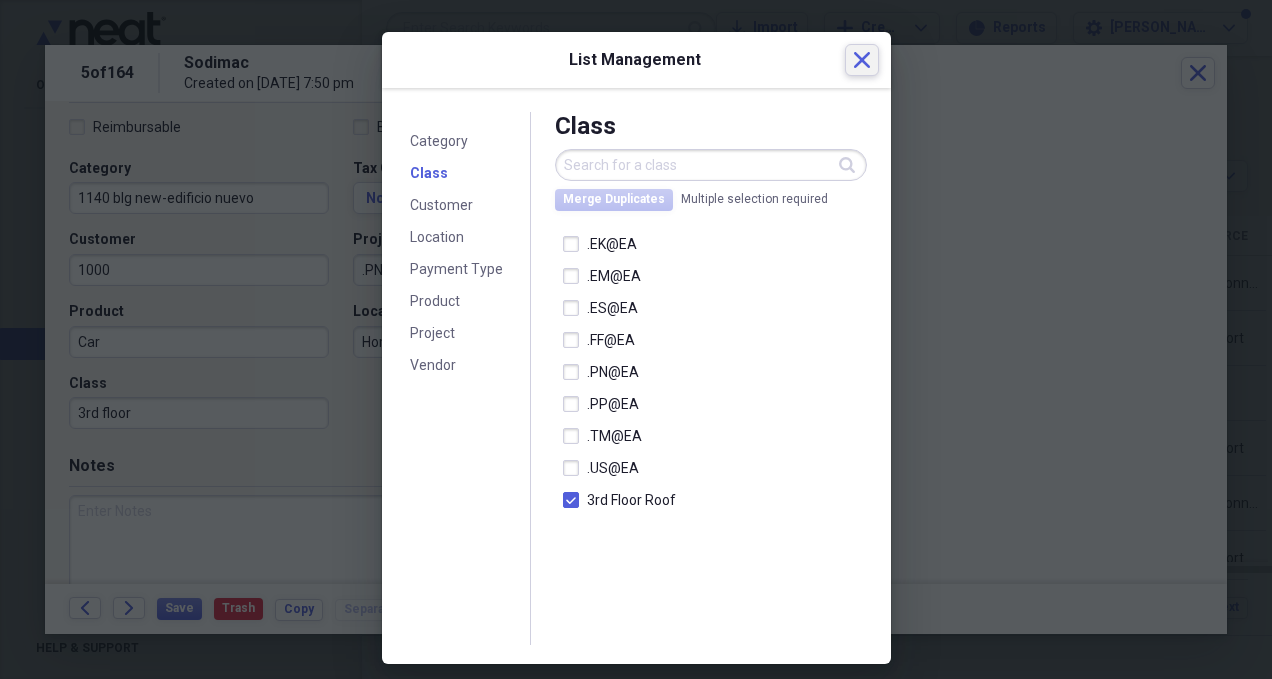 click on "Close" at bounding box center [862, 60] 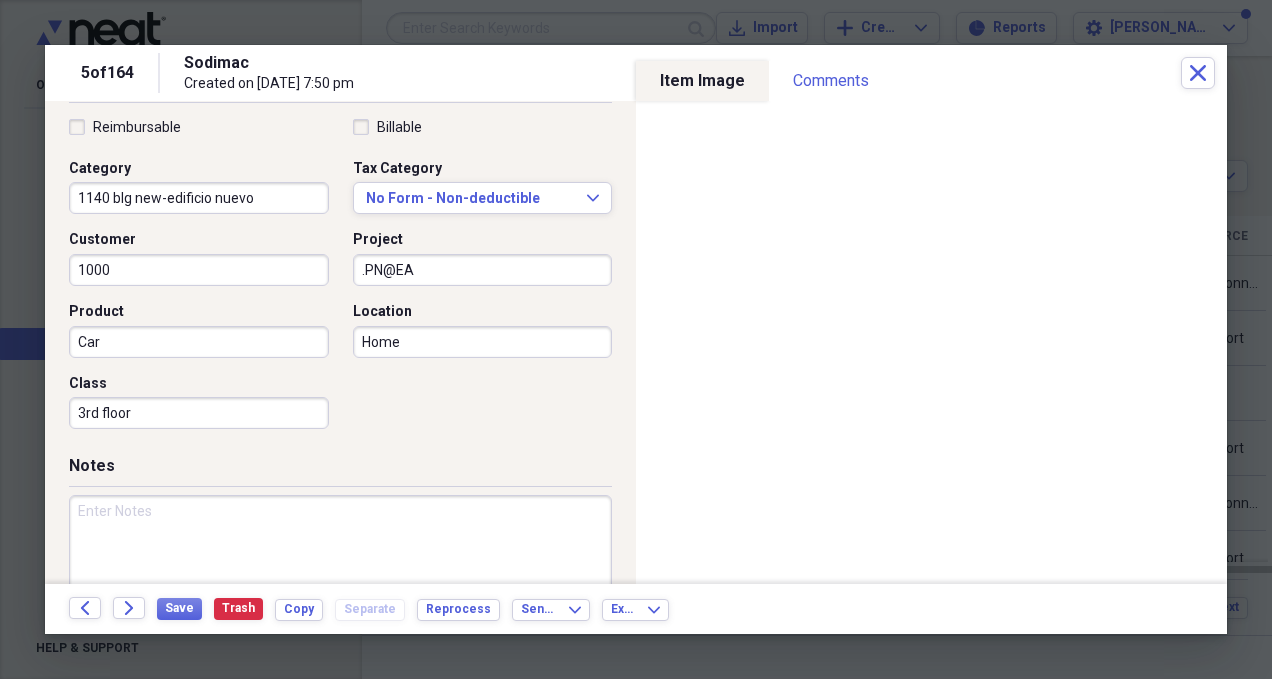 click on "Reimbursable Billable Category 1140 blg new-edificio nuevo Tax Category No Form - Non-deductible Expand Customer 1000 Project .PN@EA Product Car Location Home Class 3rd floor" at bounding box center [340, 278] 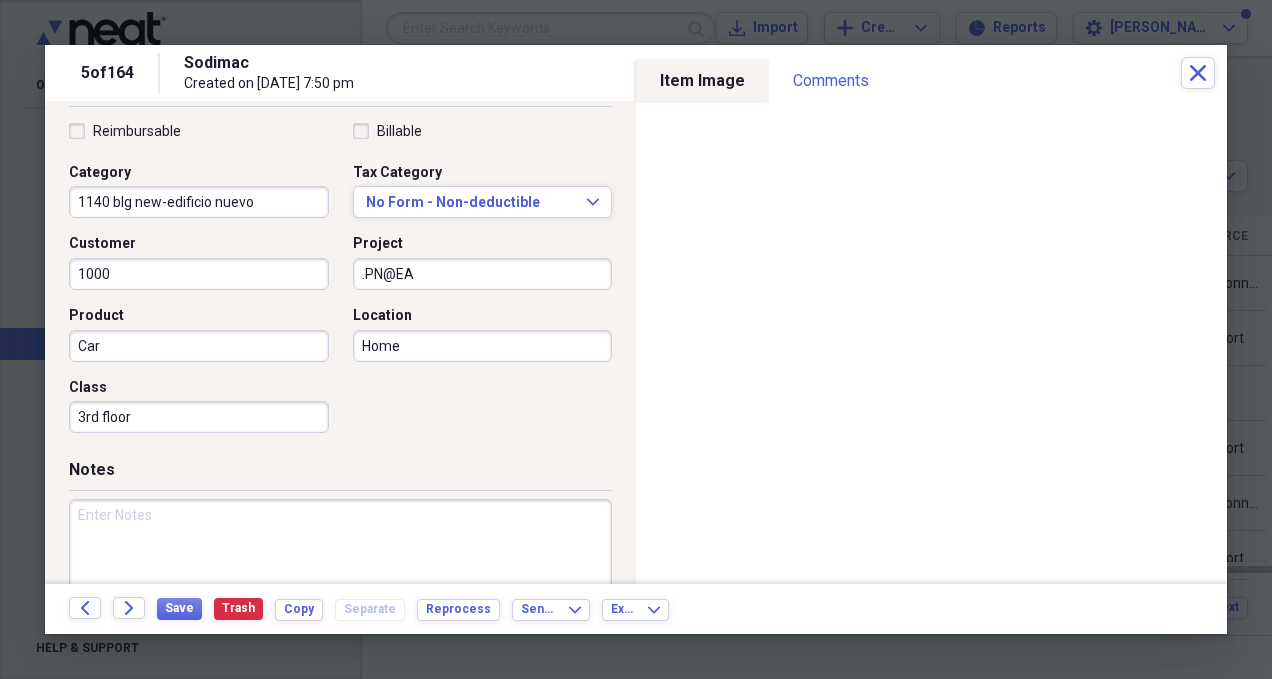 scroll, scrollTop: 468, scrollLeft: 0, axis: vertical 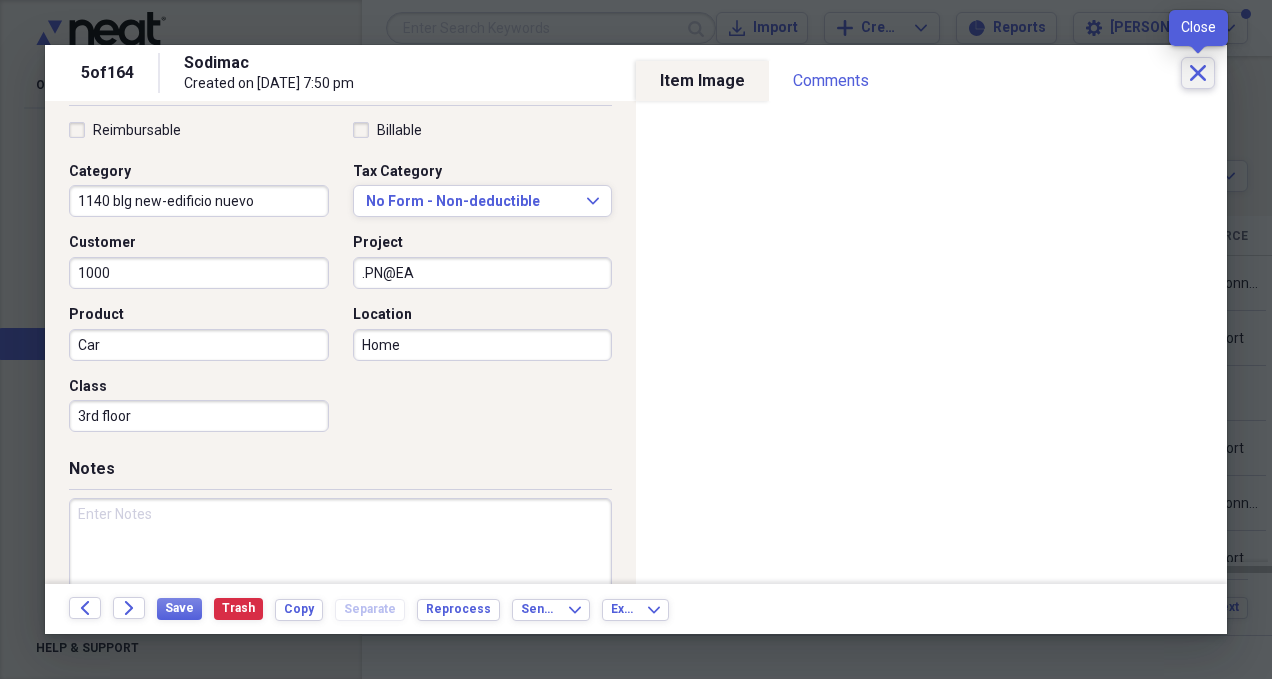 click on "Close" 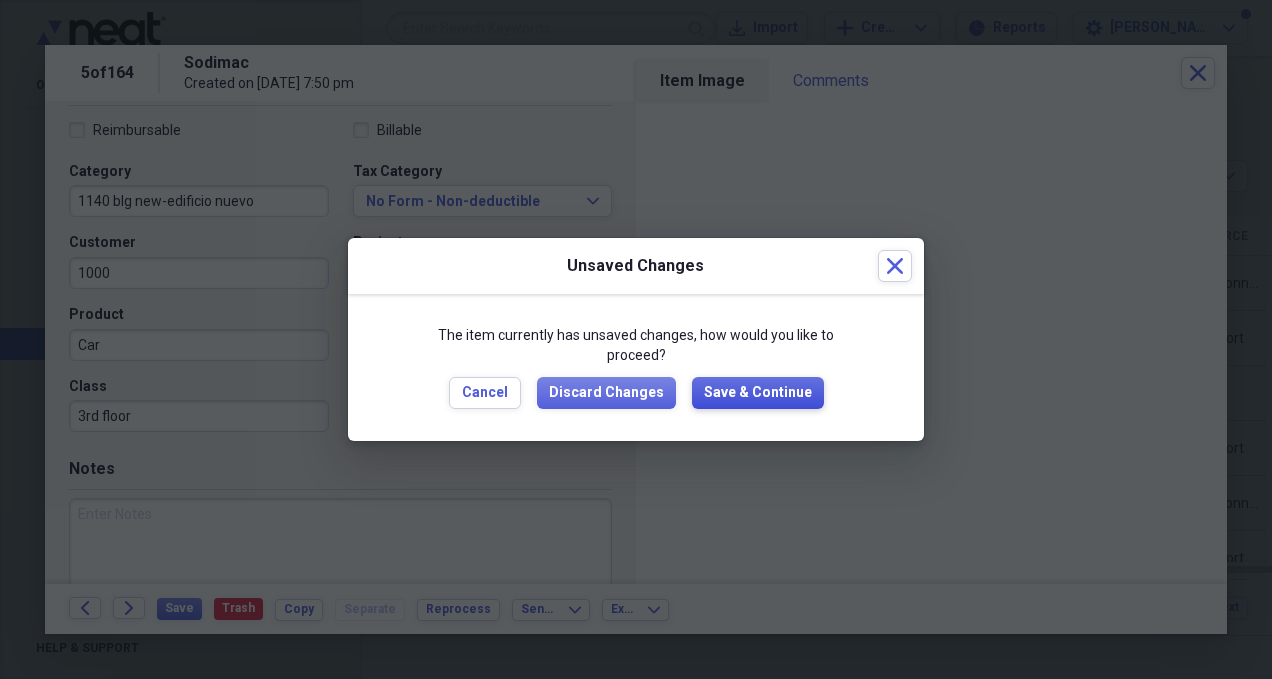 click on "Save & Continue" at bounding box center [758, 393] 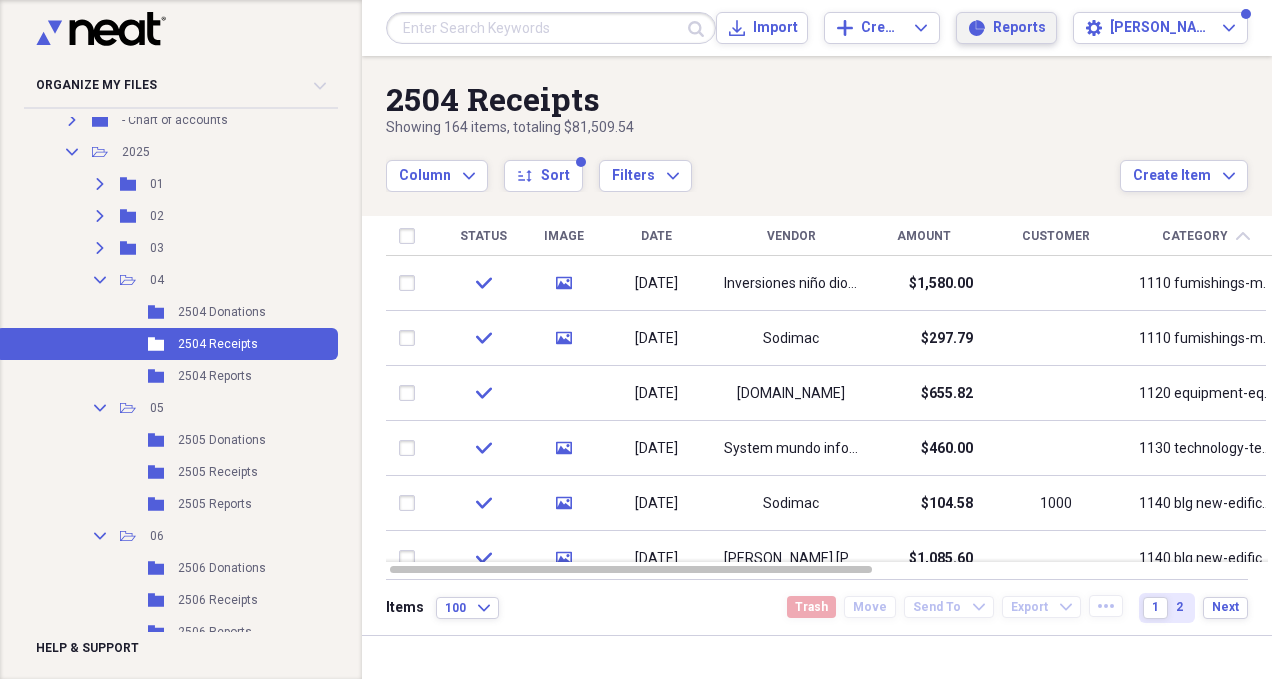 click on "Reports" at bounding box center [1018, 28] 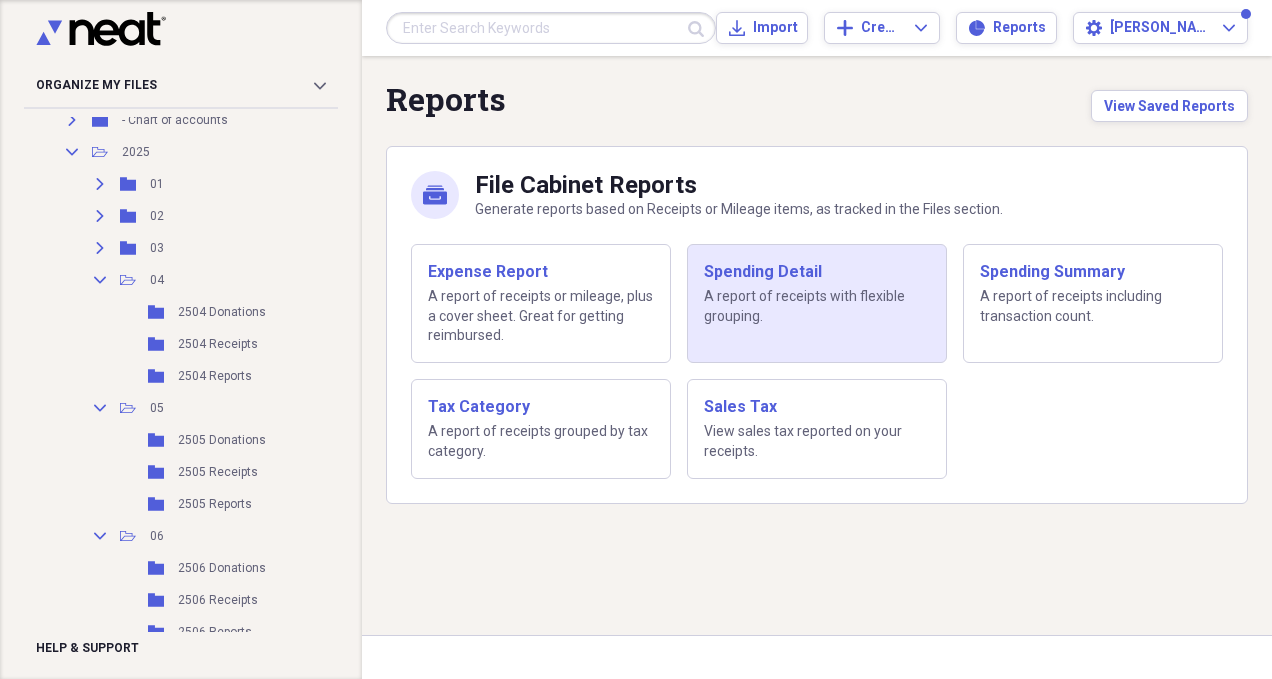 click on "A report of receipts with flexible grouping." at bounding box center (817, 306) 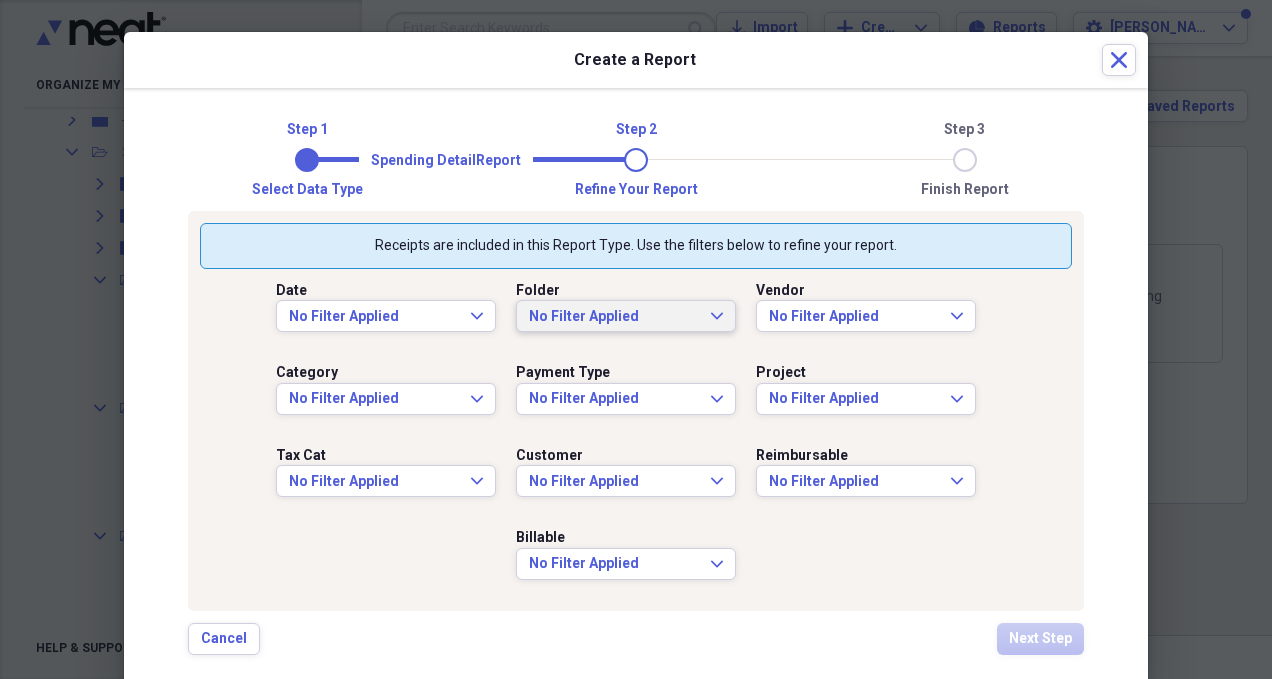 click on "No Filter Applied" at bounding box center [614, 317] 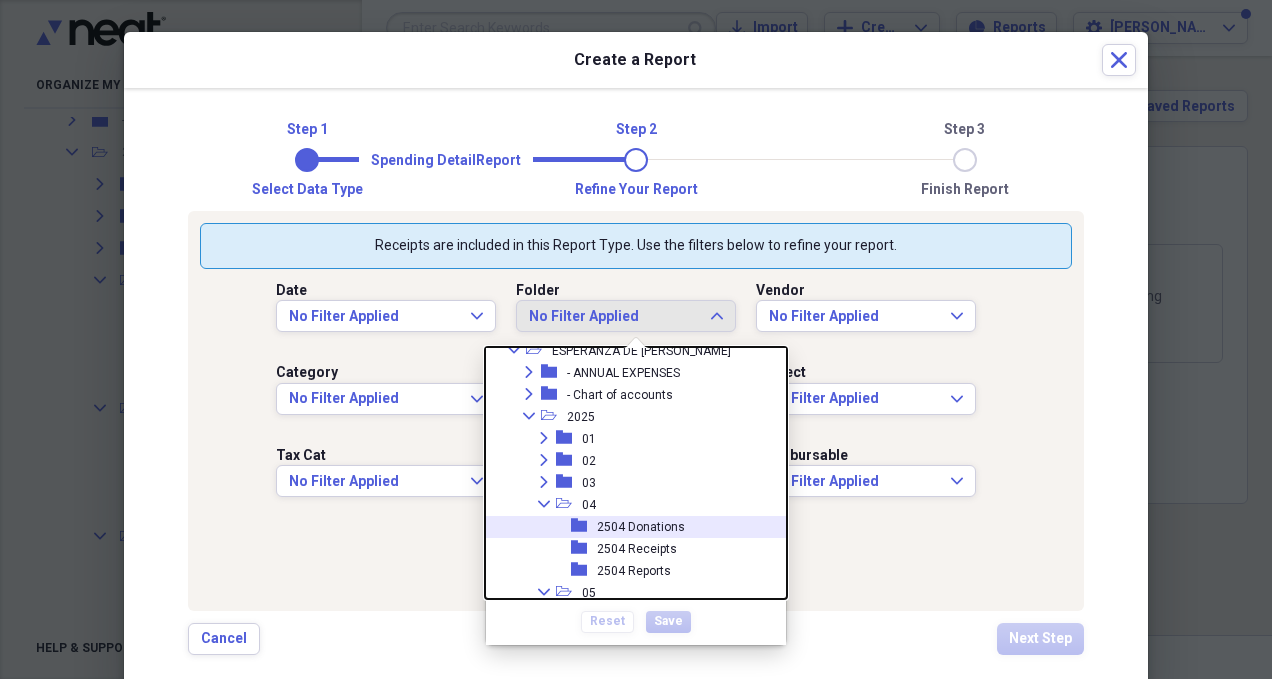 scroll, scrollTop: 91, scrollLeft: 0, axis: vertical 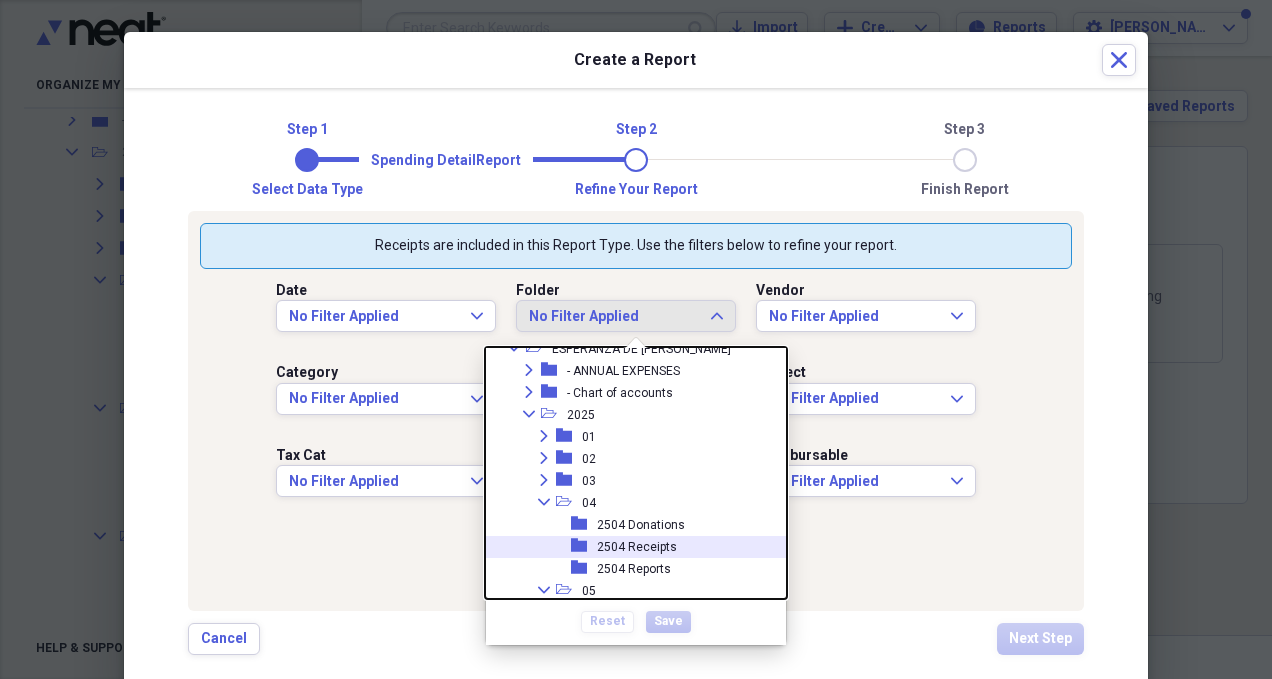 click on "2504 Receipts" at bounding box center [637, 547] 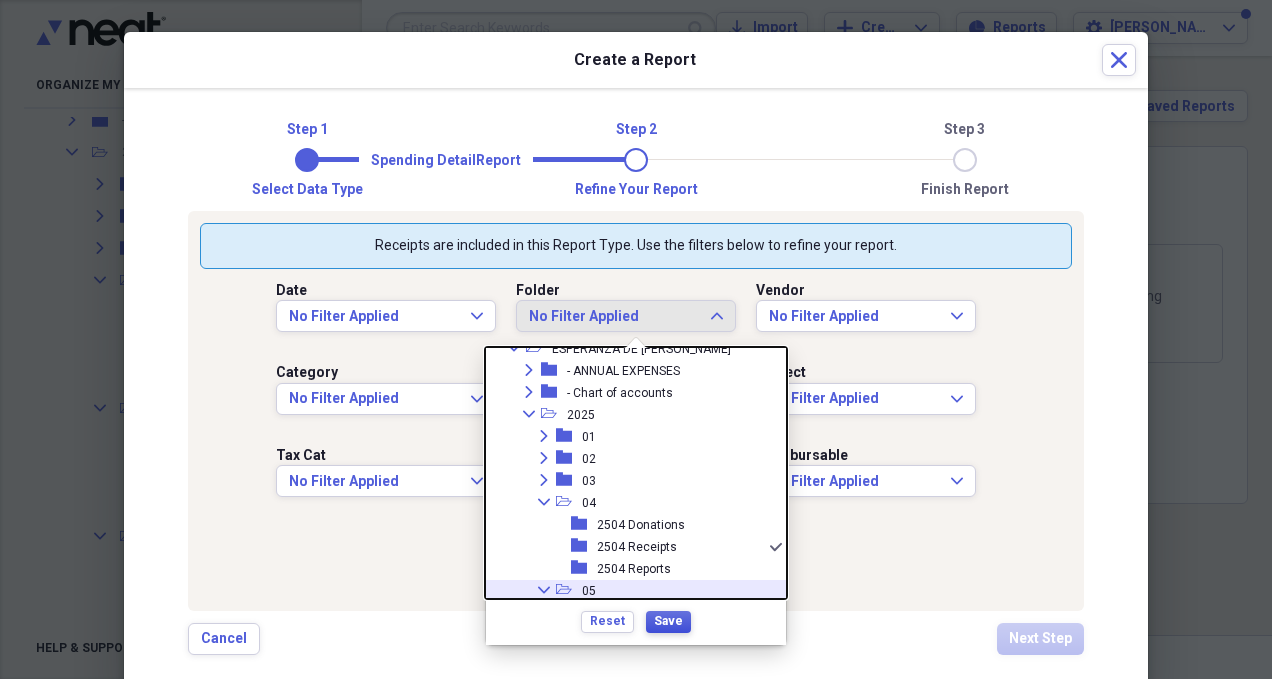 click on "Save" at bounding box center (668, 621) 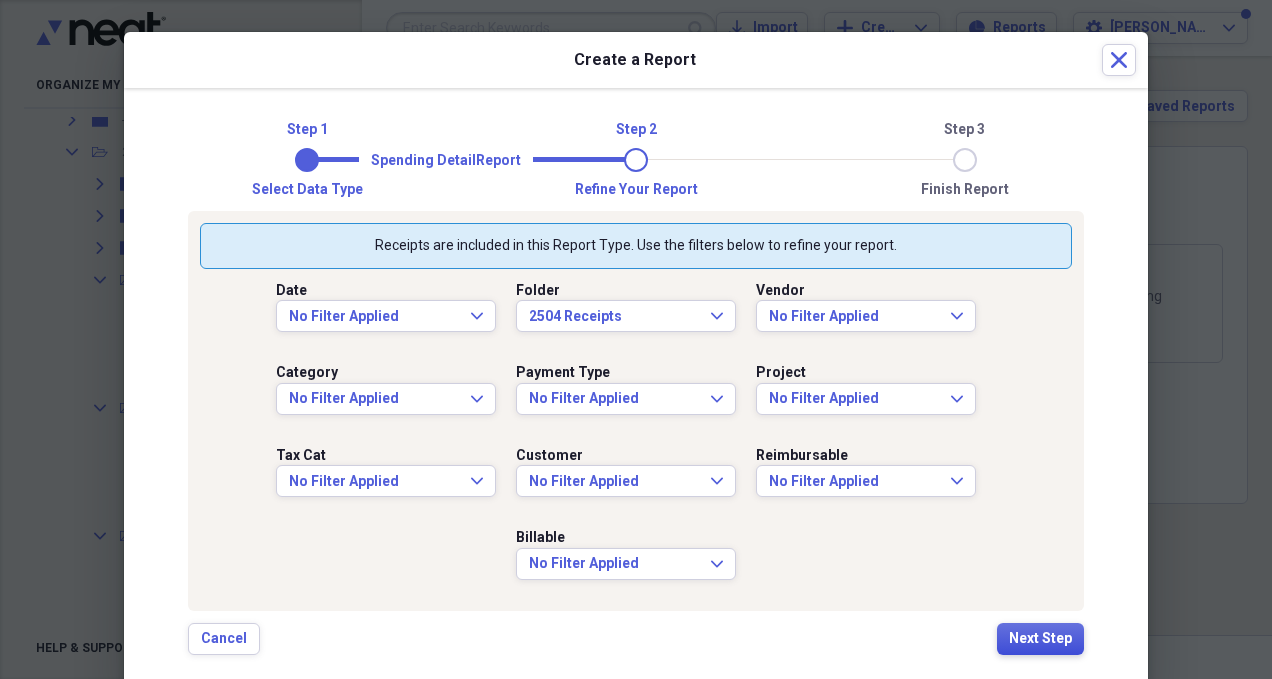 click on "Next Step" at bounding box center (1040, 639) 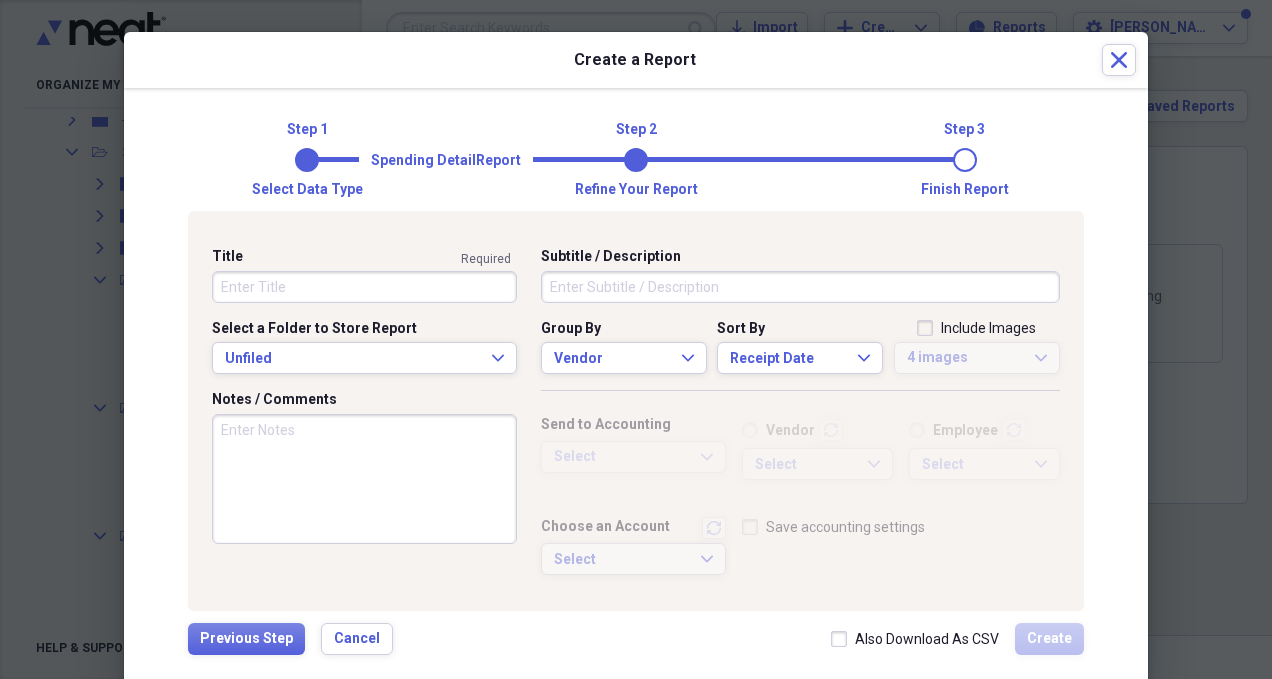 click on "Title" at bounding box center (364, 287) 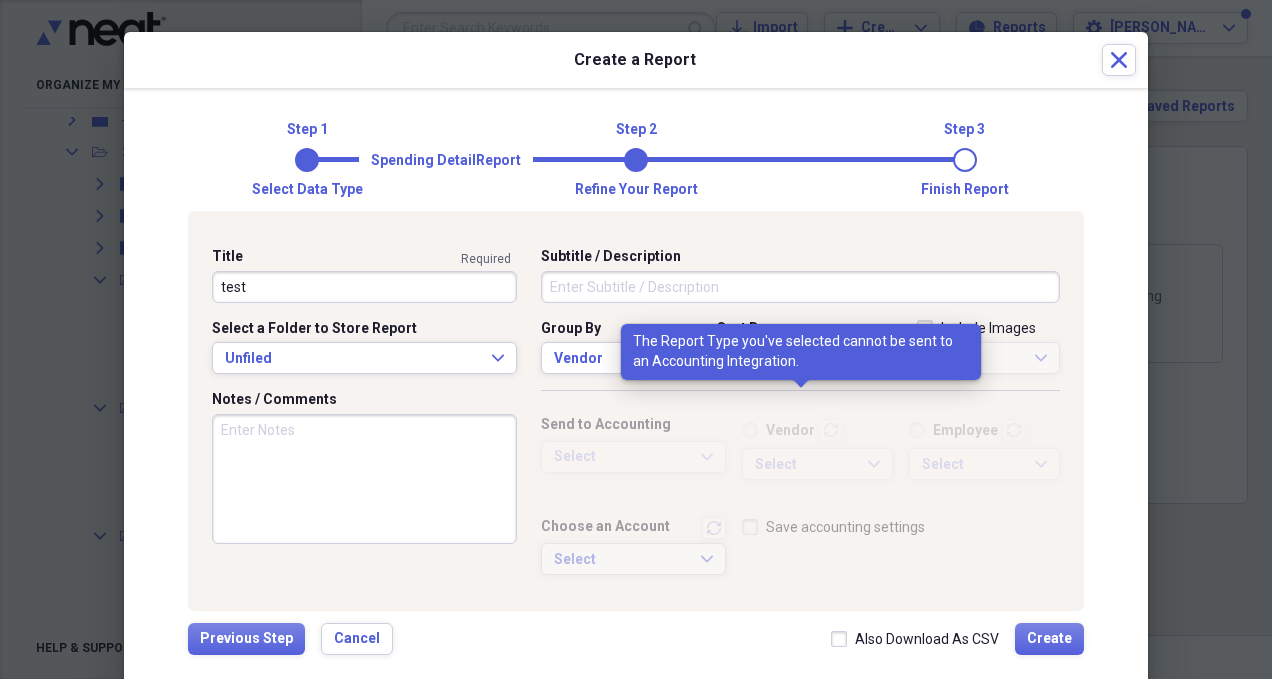 type on "test" 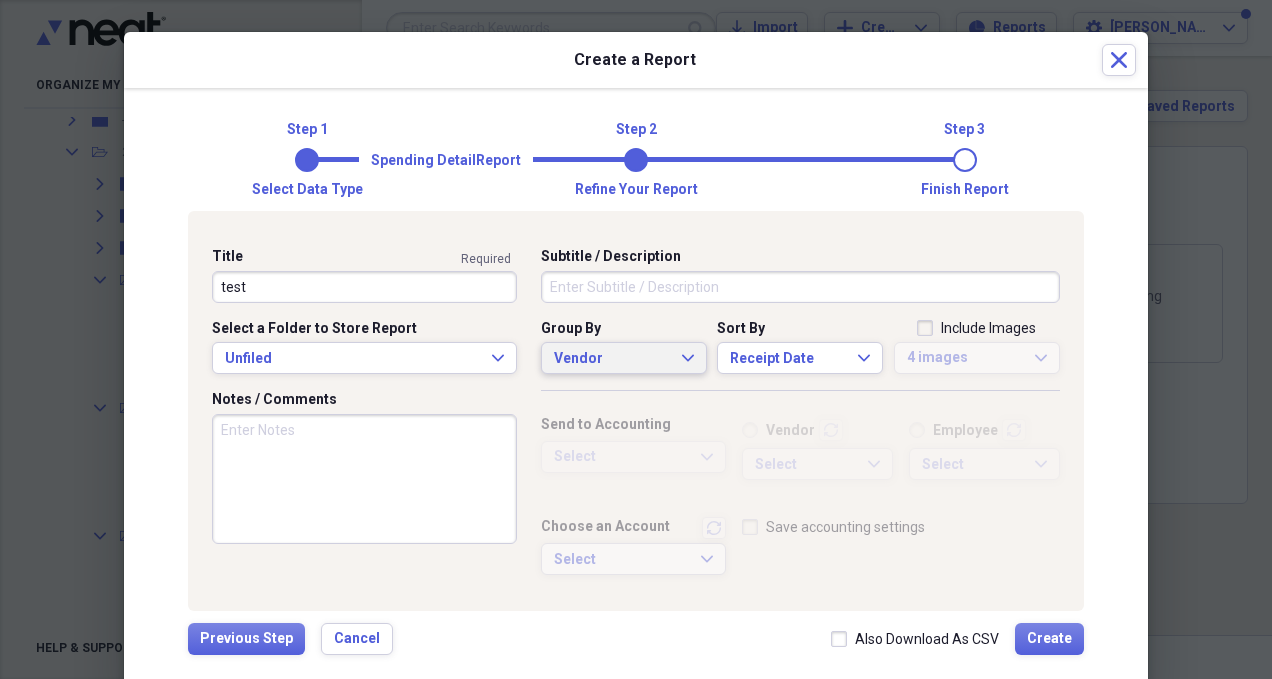 click on "Expand" 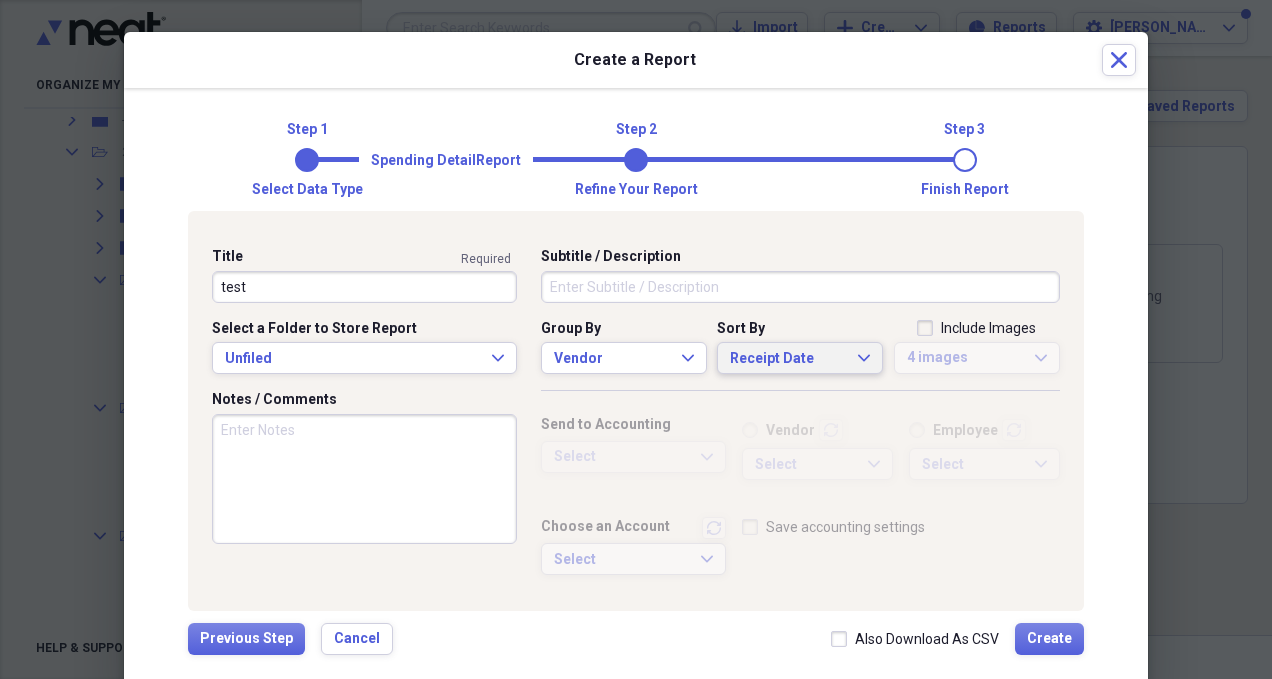 click on "Expand" 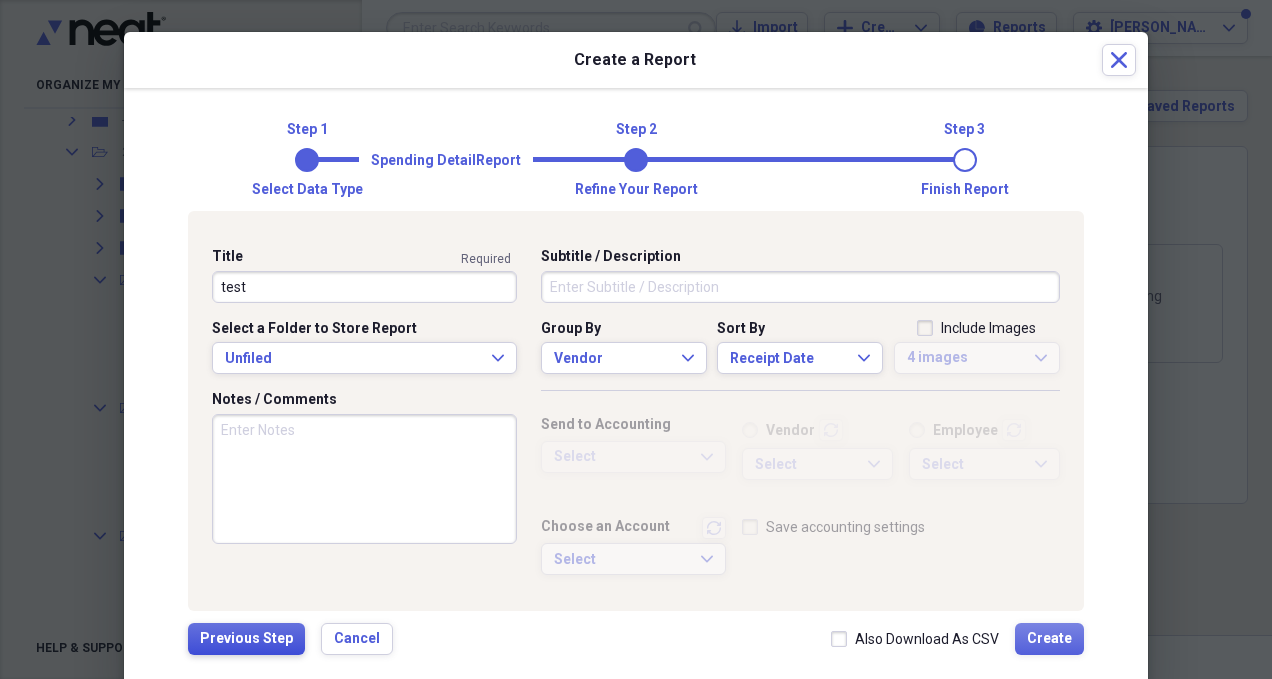 click on "Previous Step" at bounding box center (246, 639) 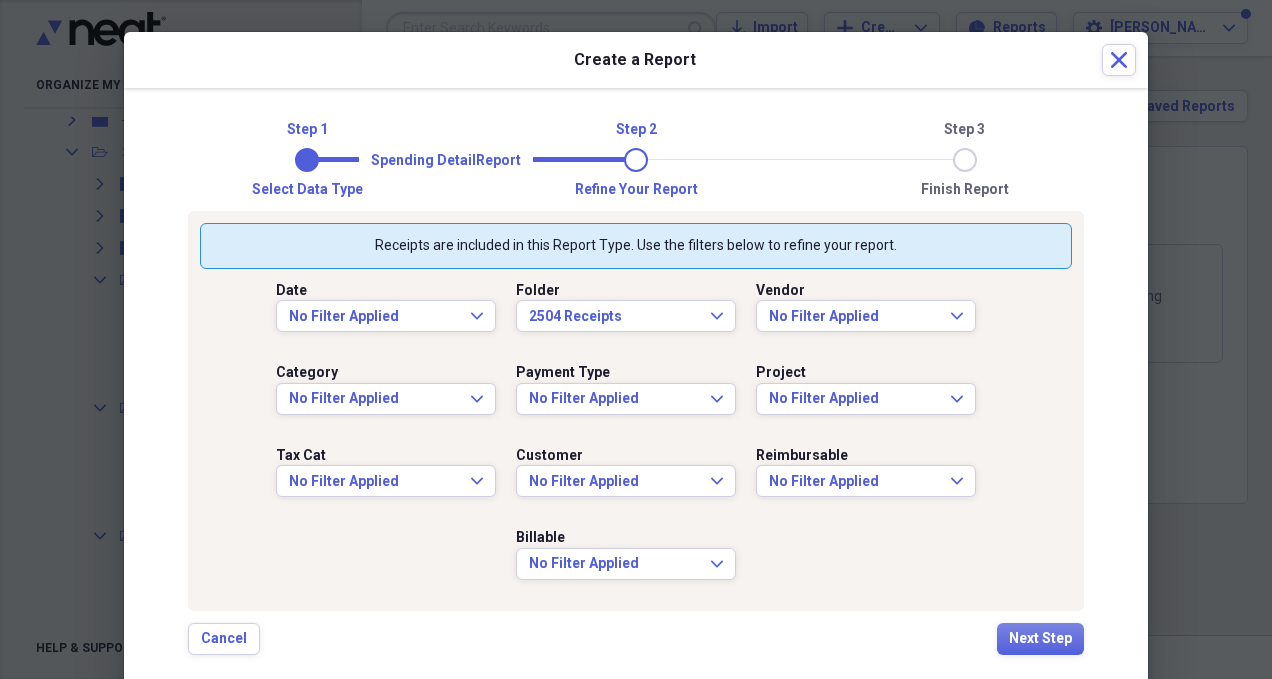 scroll, scrollTop: 40, scrollLeft: 0, axis: vertical 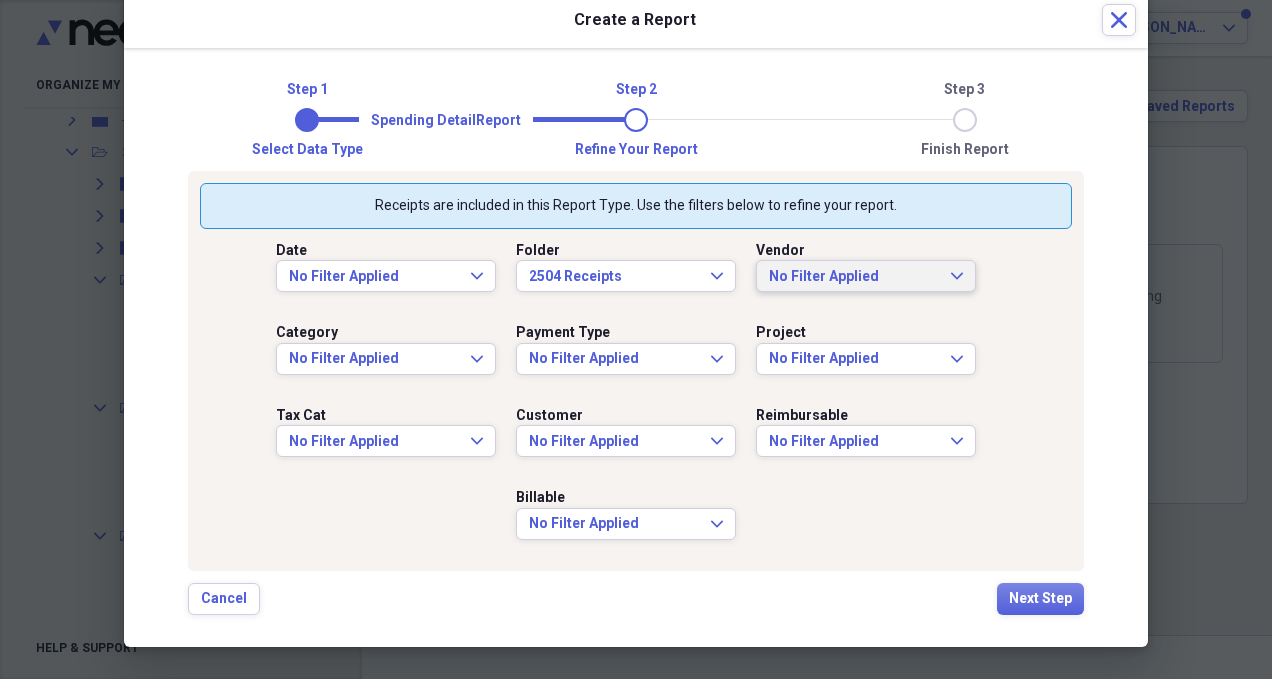 click on "No Filter Applied Expand" at bounding box center (866, 276) 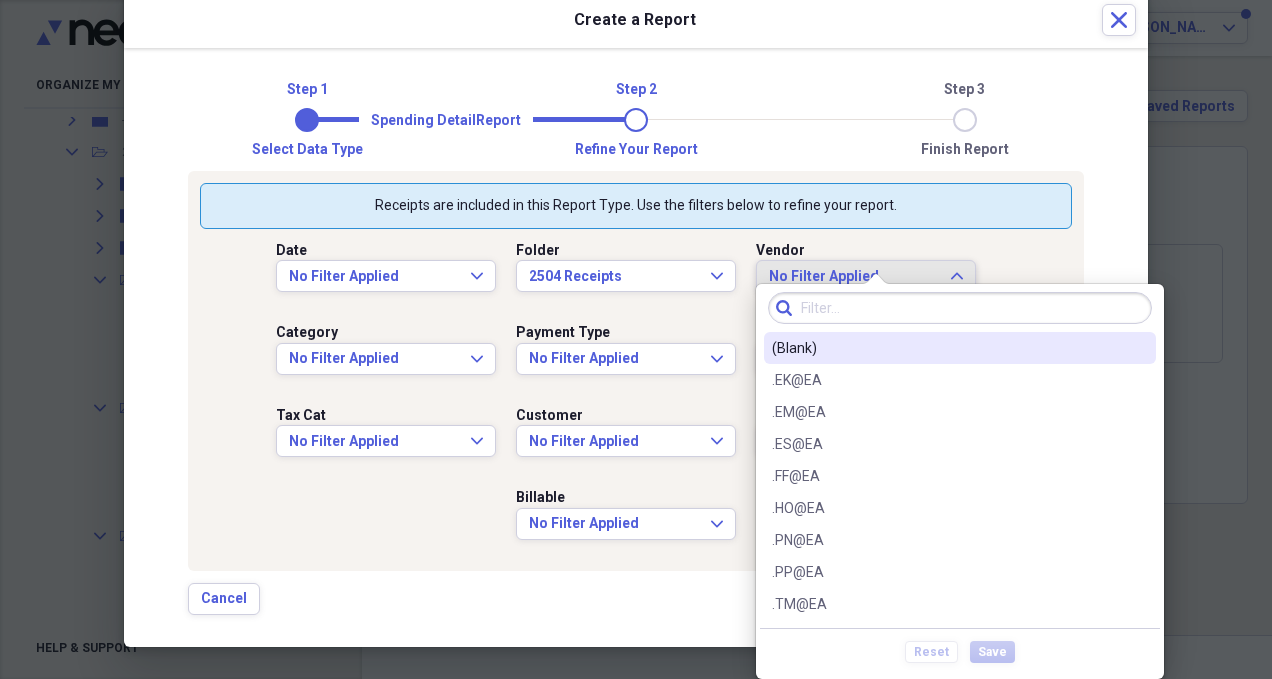 click on "Vendor No Filter Applied Expand" at bounding box center [876, 267] 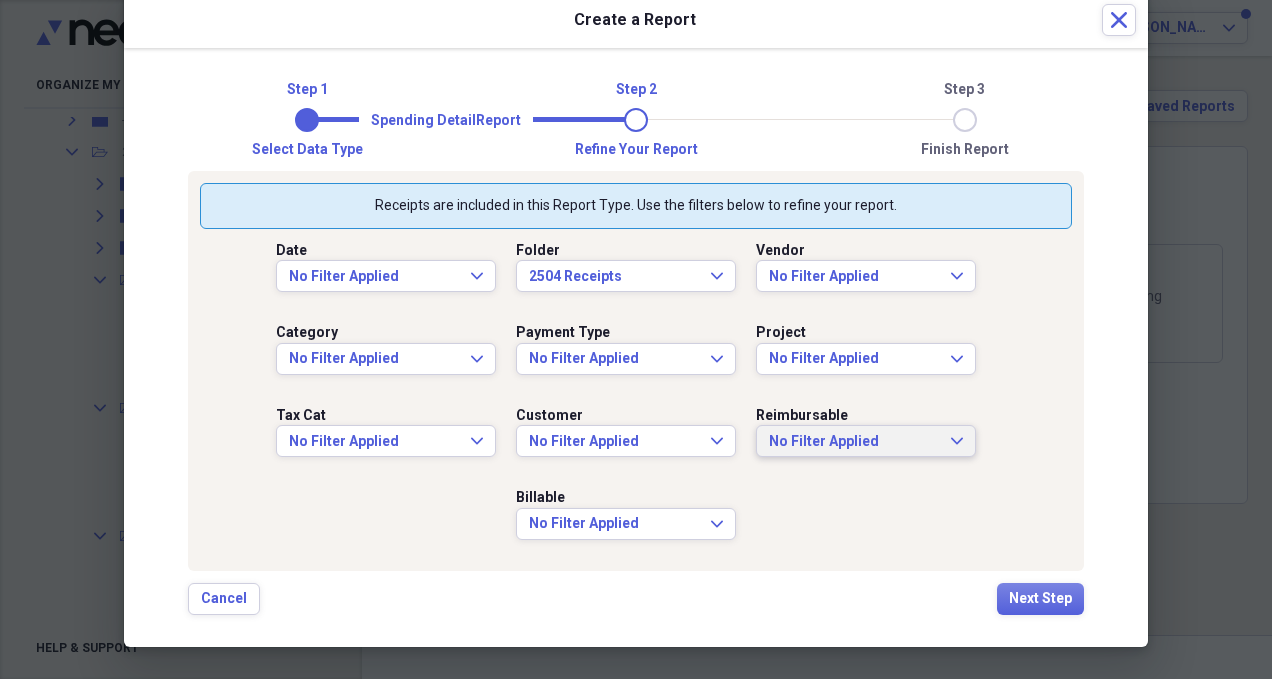 click on "Expand" 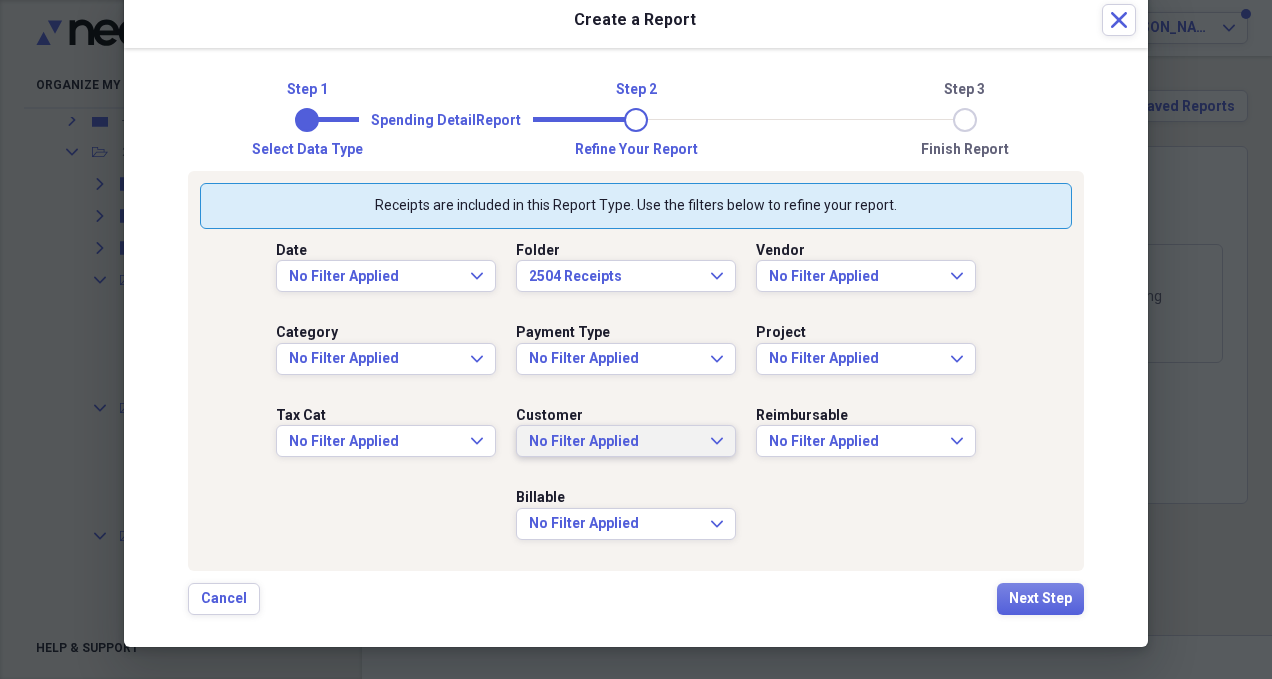 click on "No Filter Applied Expand" at bounding box center [626, 442] 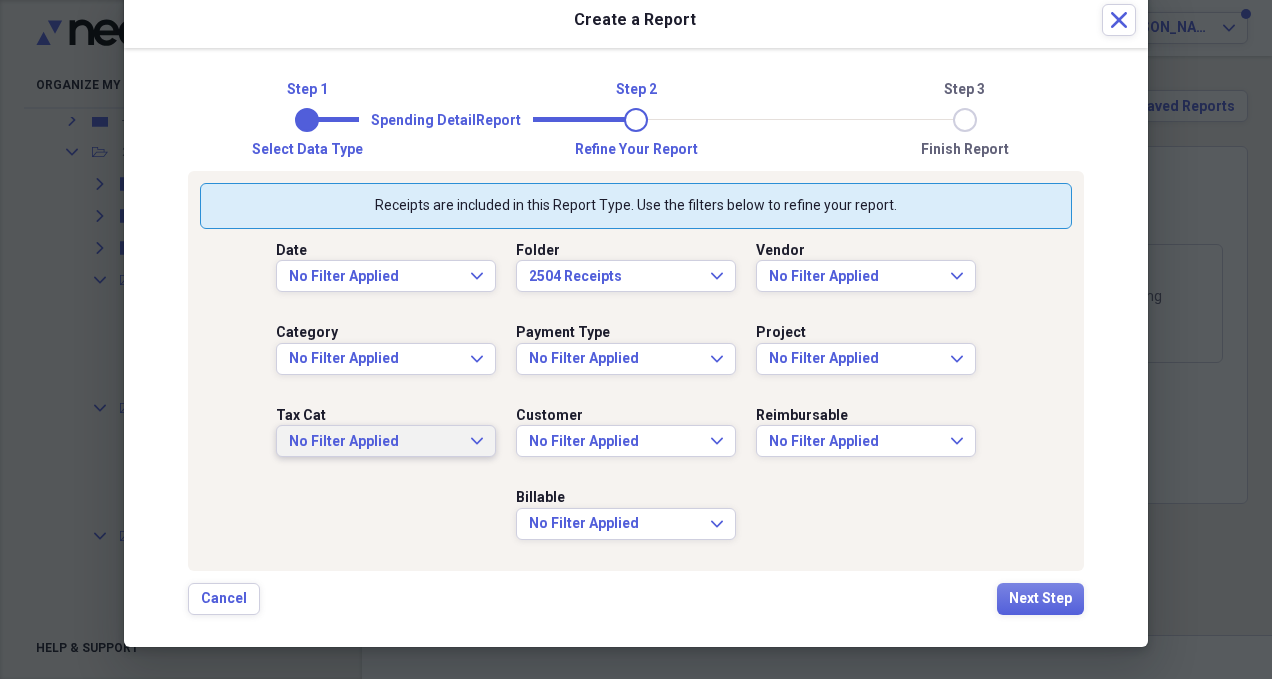 click on "Expand" 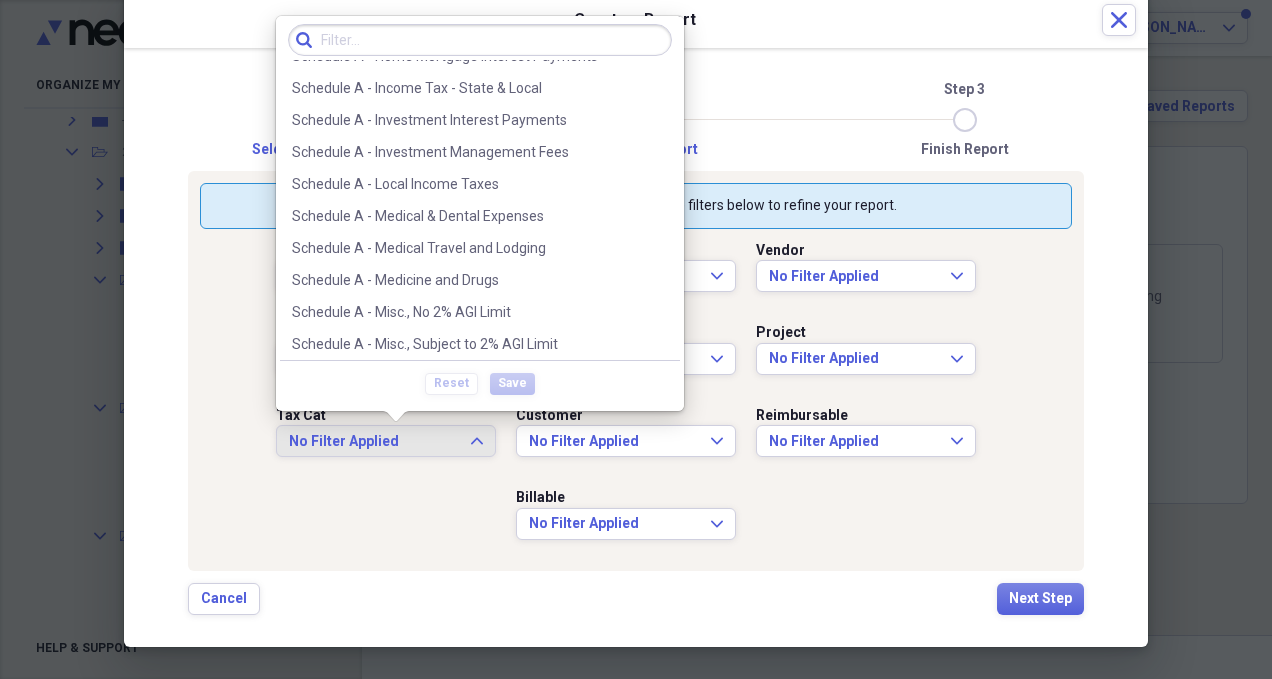 scroll, scrollTop: 3106, scrollLeft: 0, axis: vertical 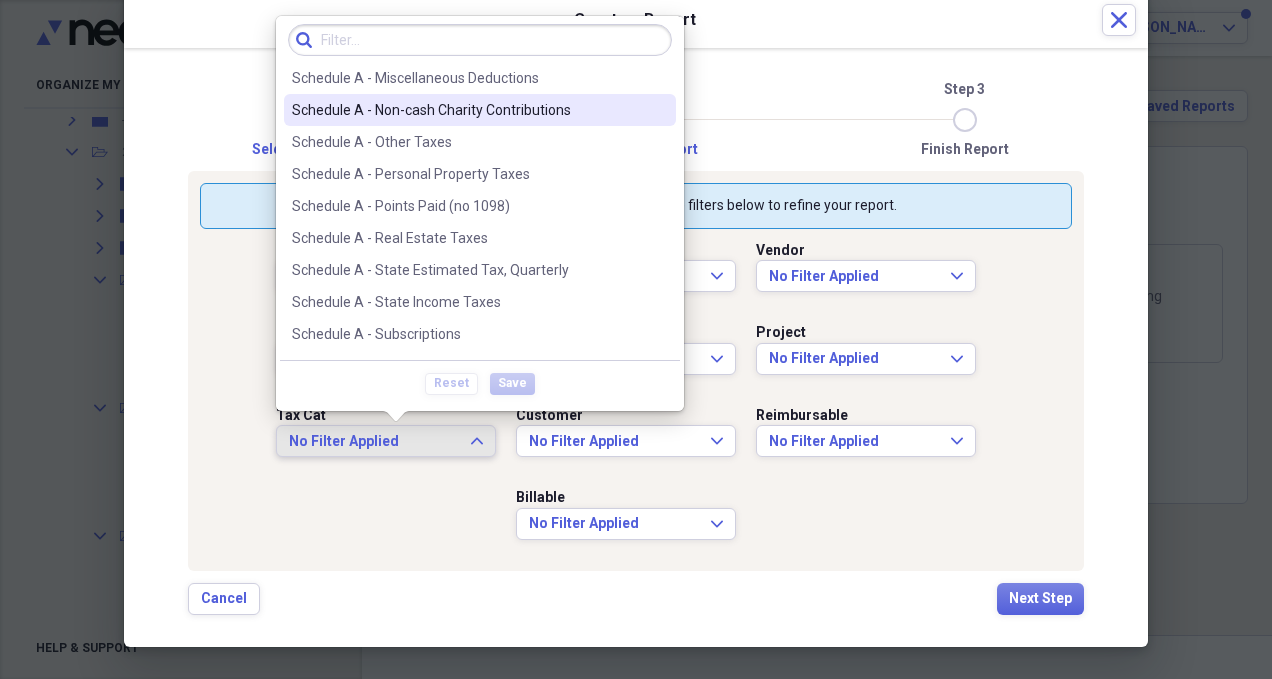 click on "Spending Detail  Report" at bounding box center (636, 119) 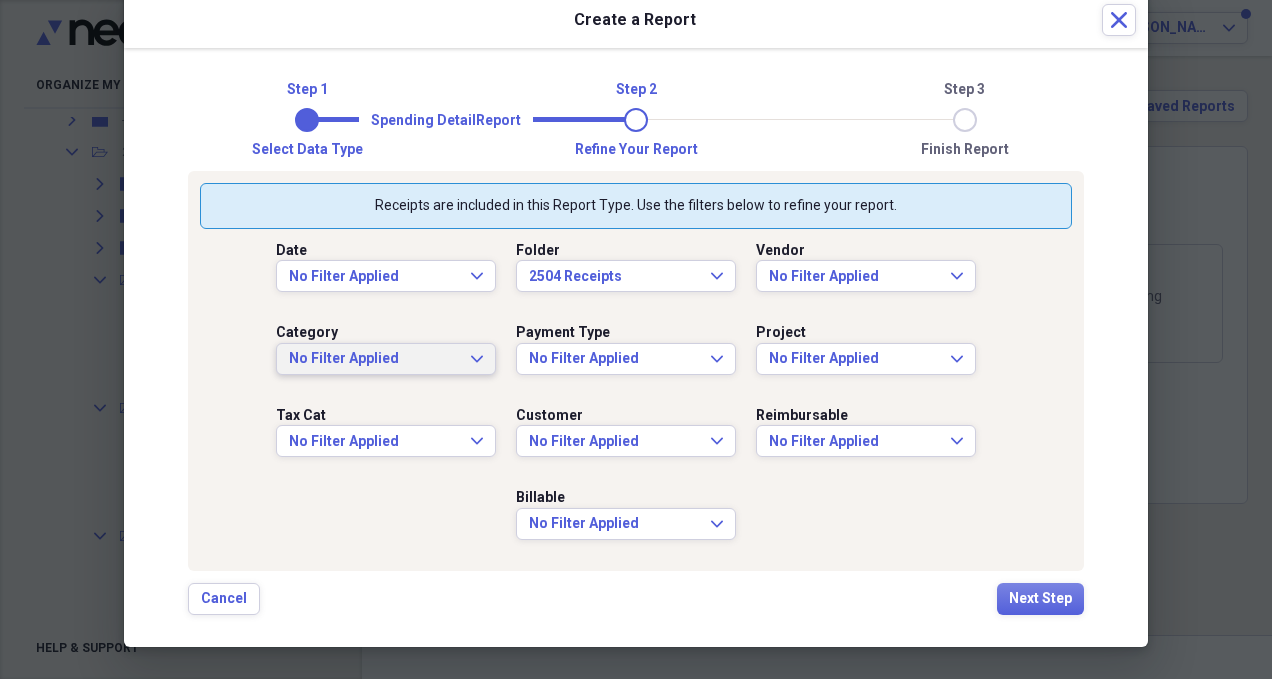 click 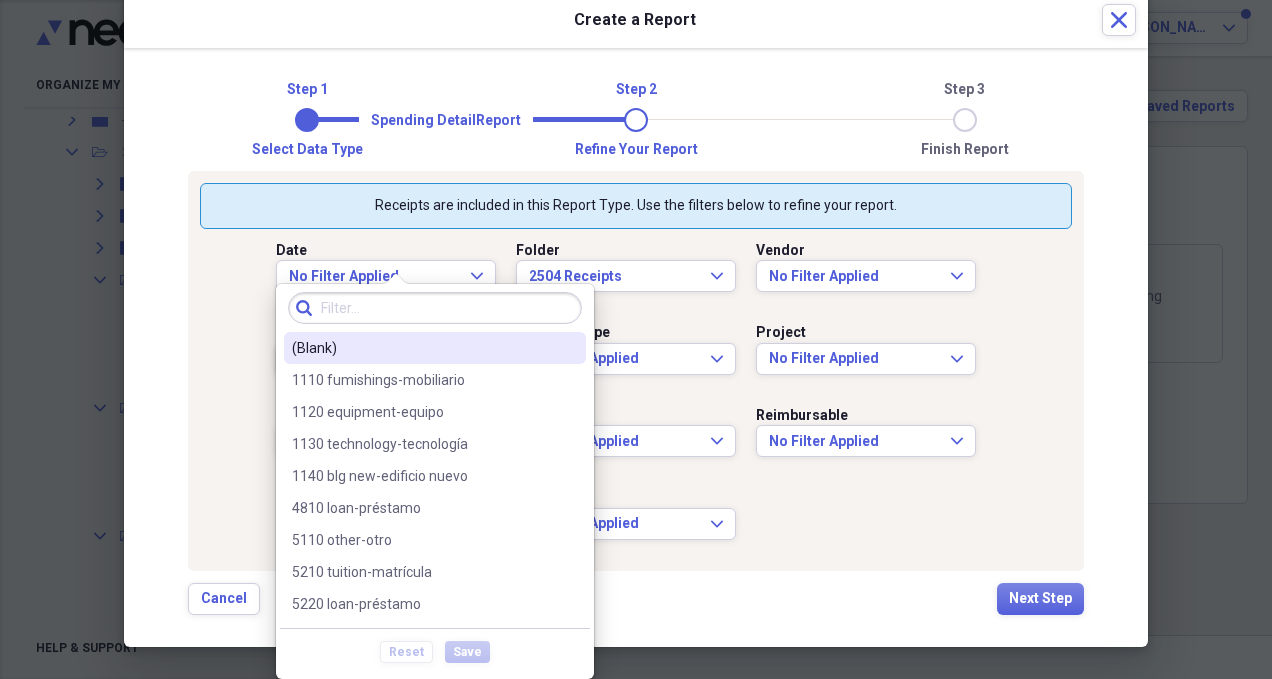 click on "(Blank)" at bounding box center (435, 348) 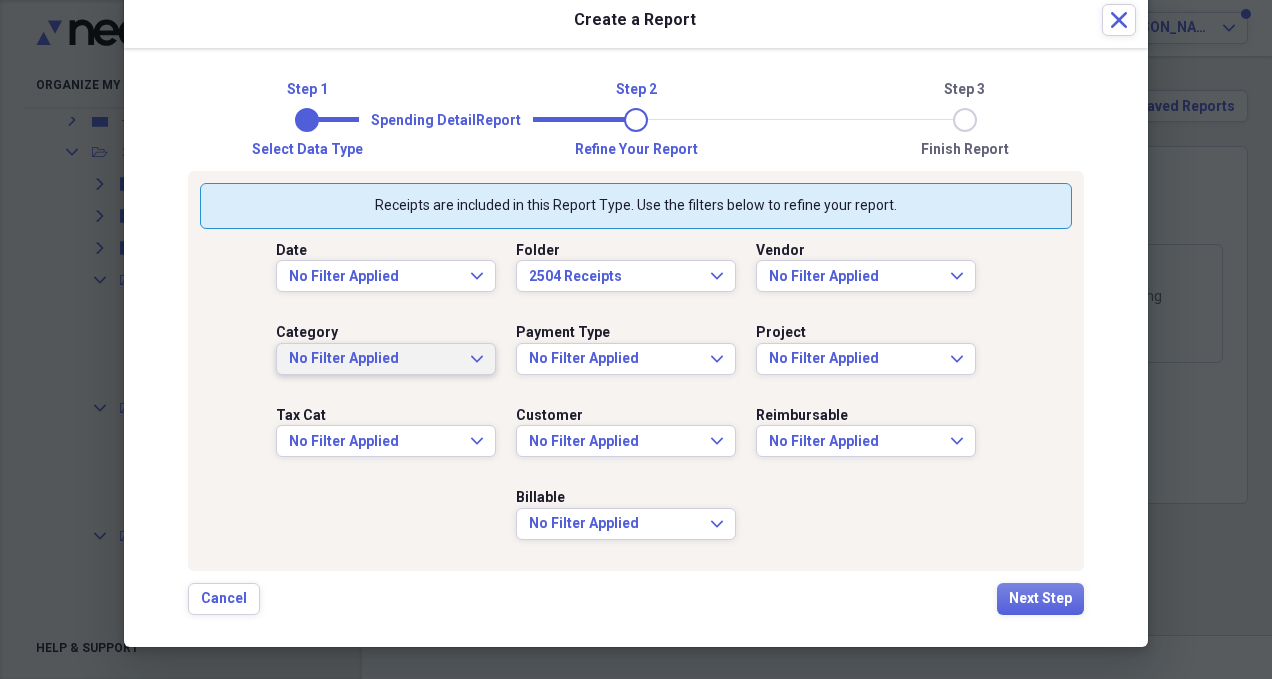 click on "Date No Filter Applied Expand Folder 2504 Receipts Expand Vendor No Filter Applied Expand Category No Filter Applied Expand Payment Type No Filter Applied Expand Project No Filter Applied Expand Tax Cat No Filter Applied Expand Customer No Filter Applied Expand Reimbursable No Filter Applied Expand Billable No Filter Applied Expand" at bounding box center (636, 394) 